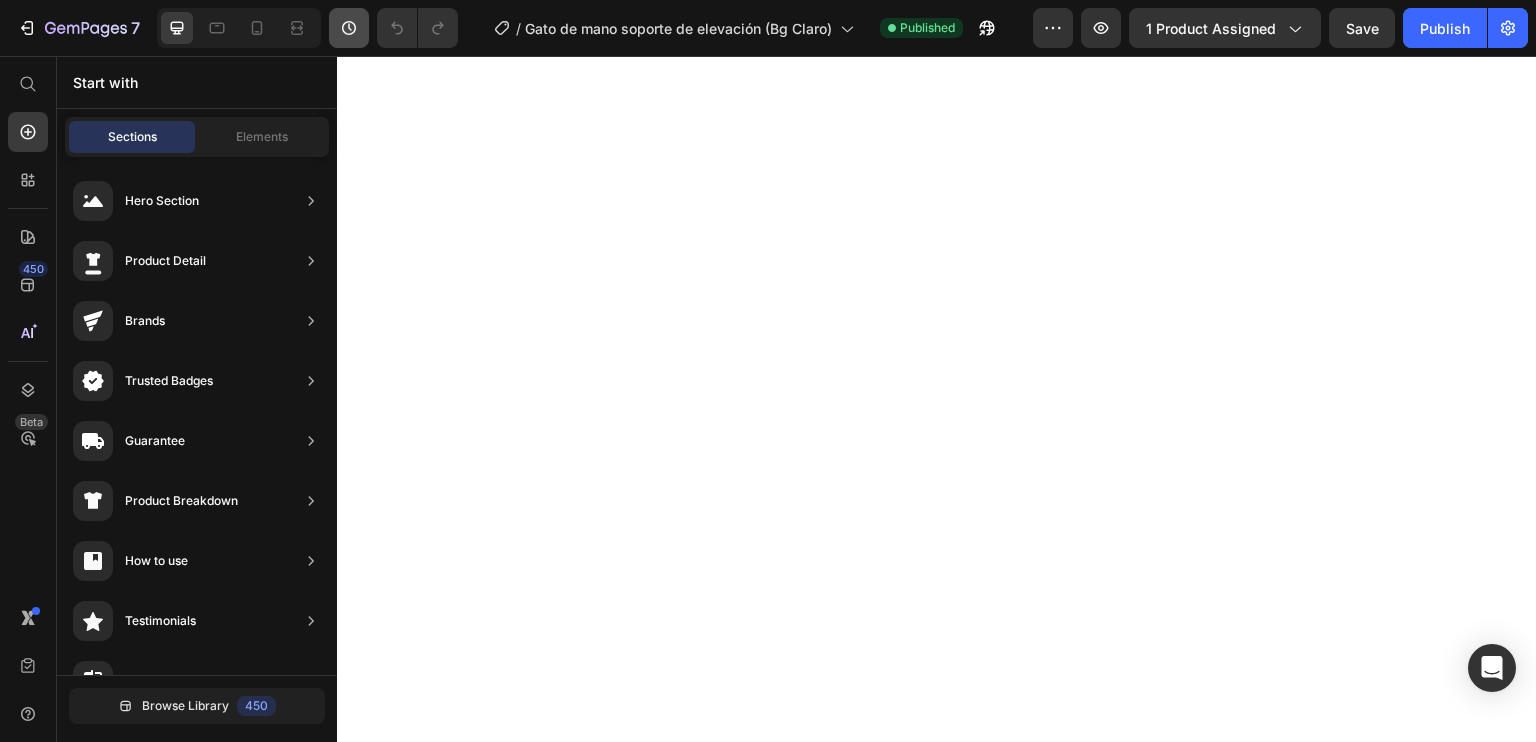 scroll, scrollTop: 0, scrollLeft: 0, axis: both 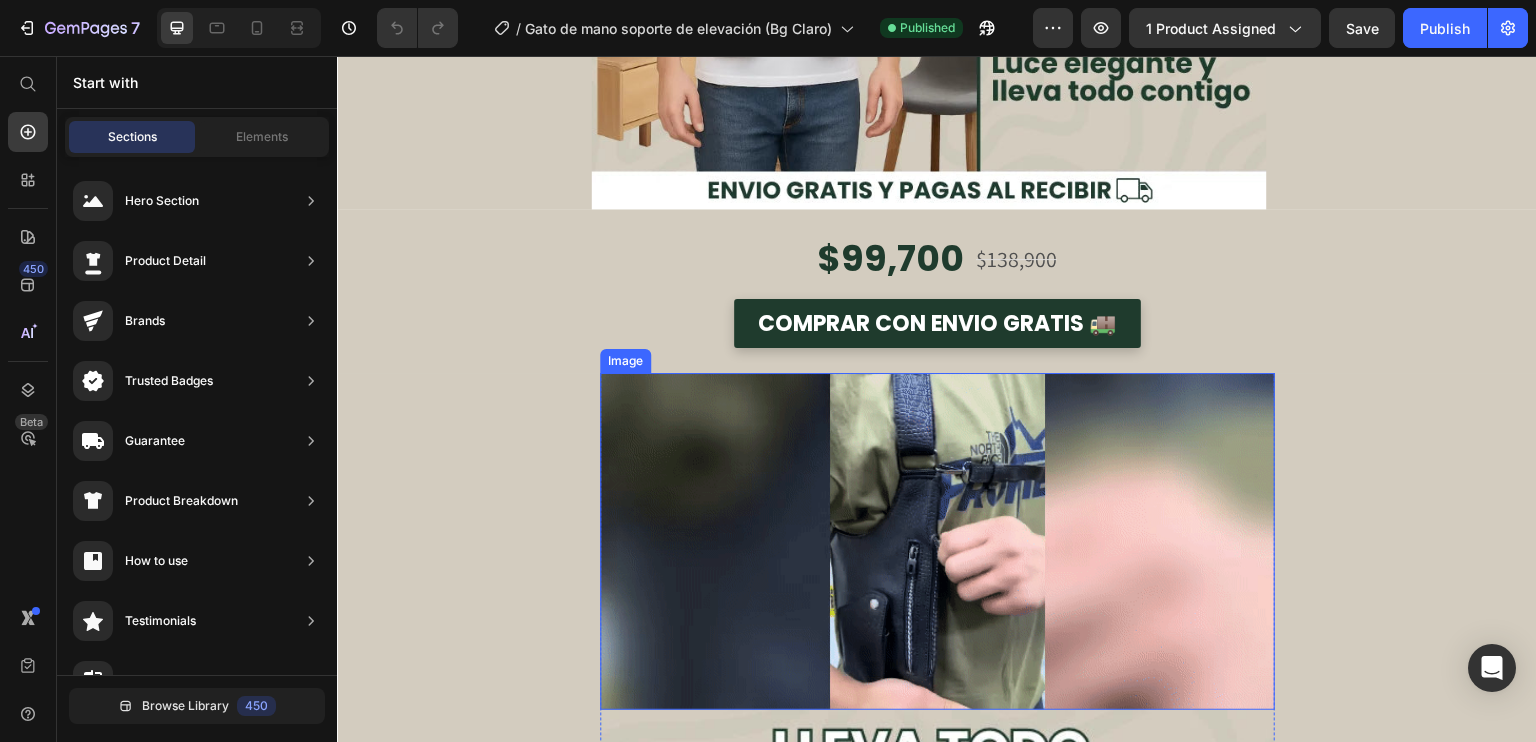 click at bounding box center [937, 542] 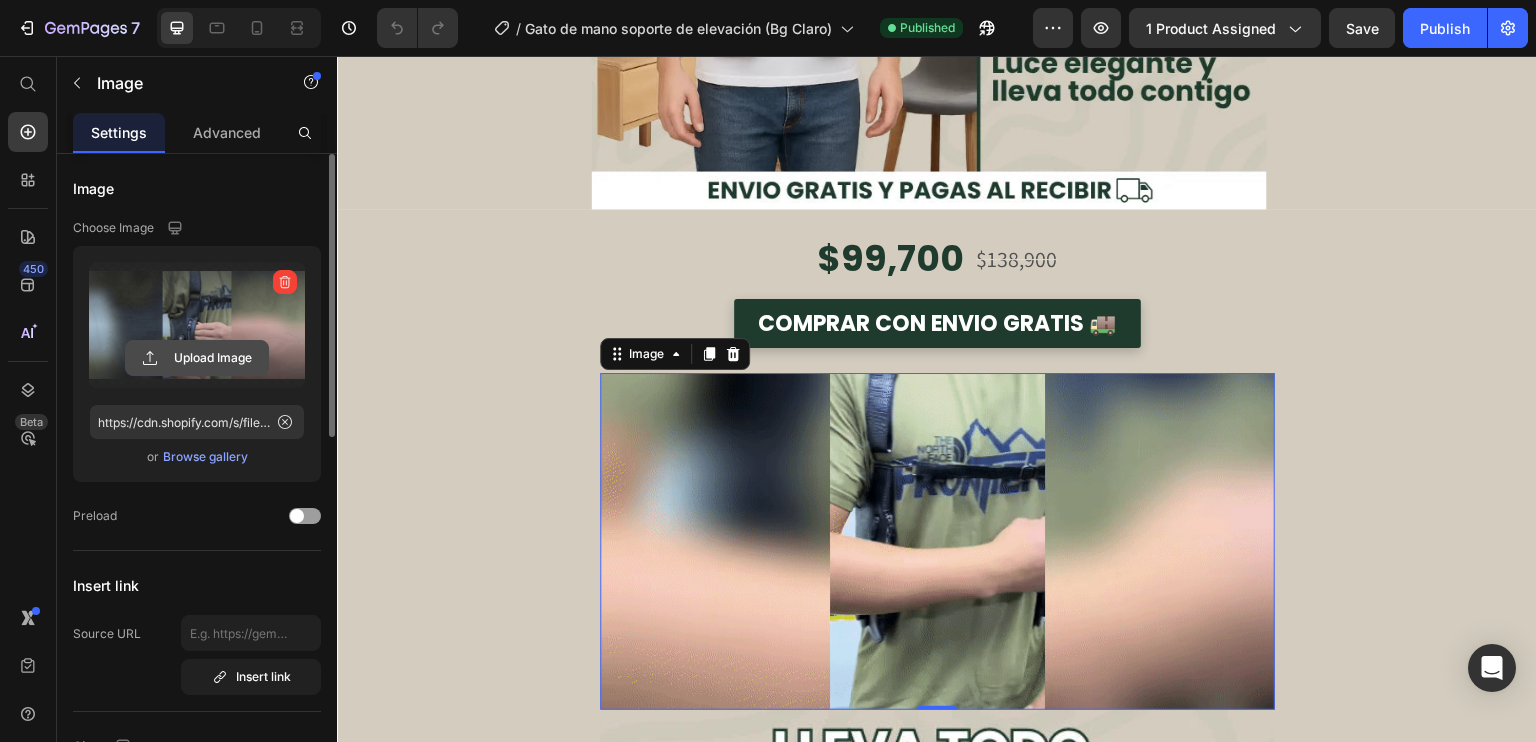 click 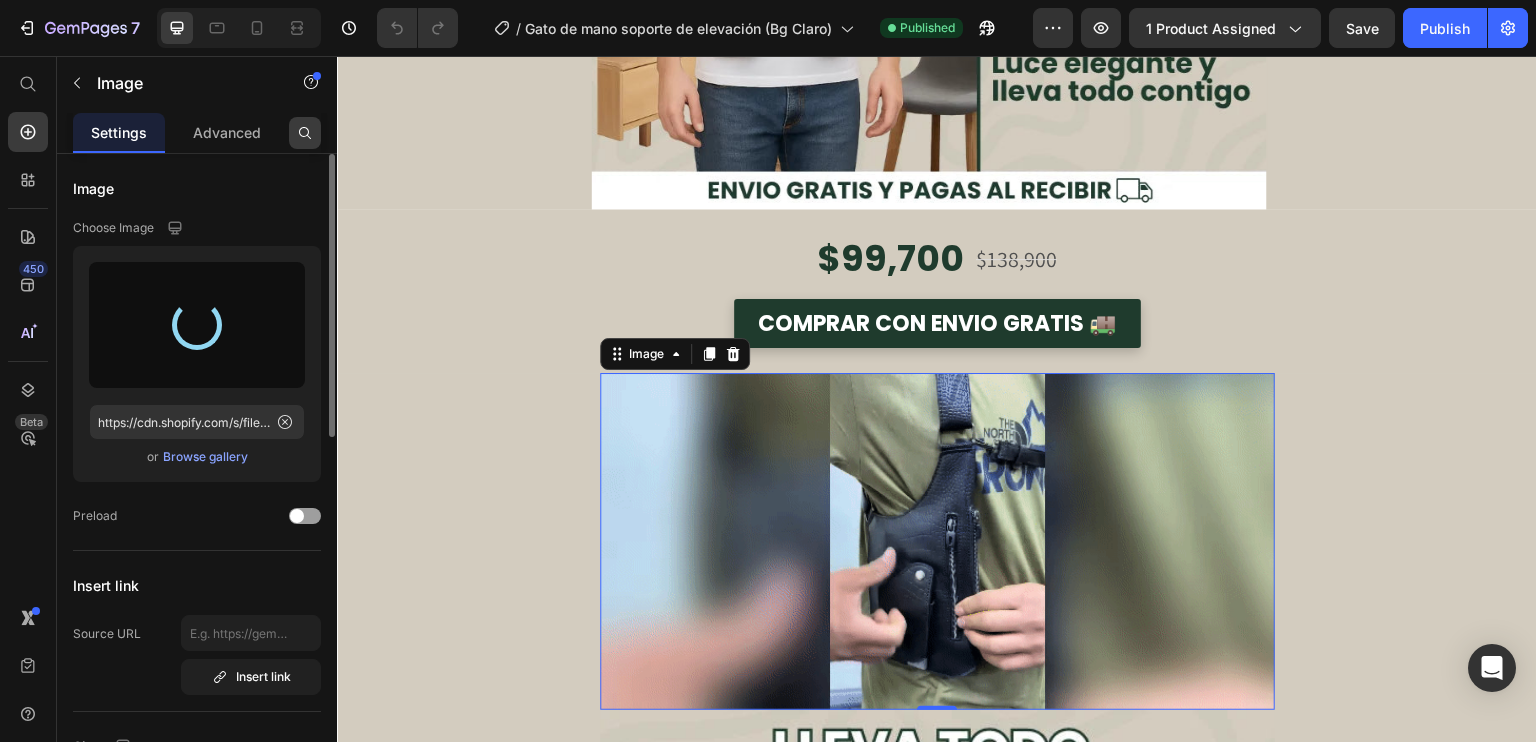 type on "https://cdn.shopify.com/s/files/1/0660/3387/7162/files/gempages_573089364809089939-f8377272-deb7-4262-9e62-d9cffbb45287.gif" 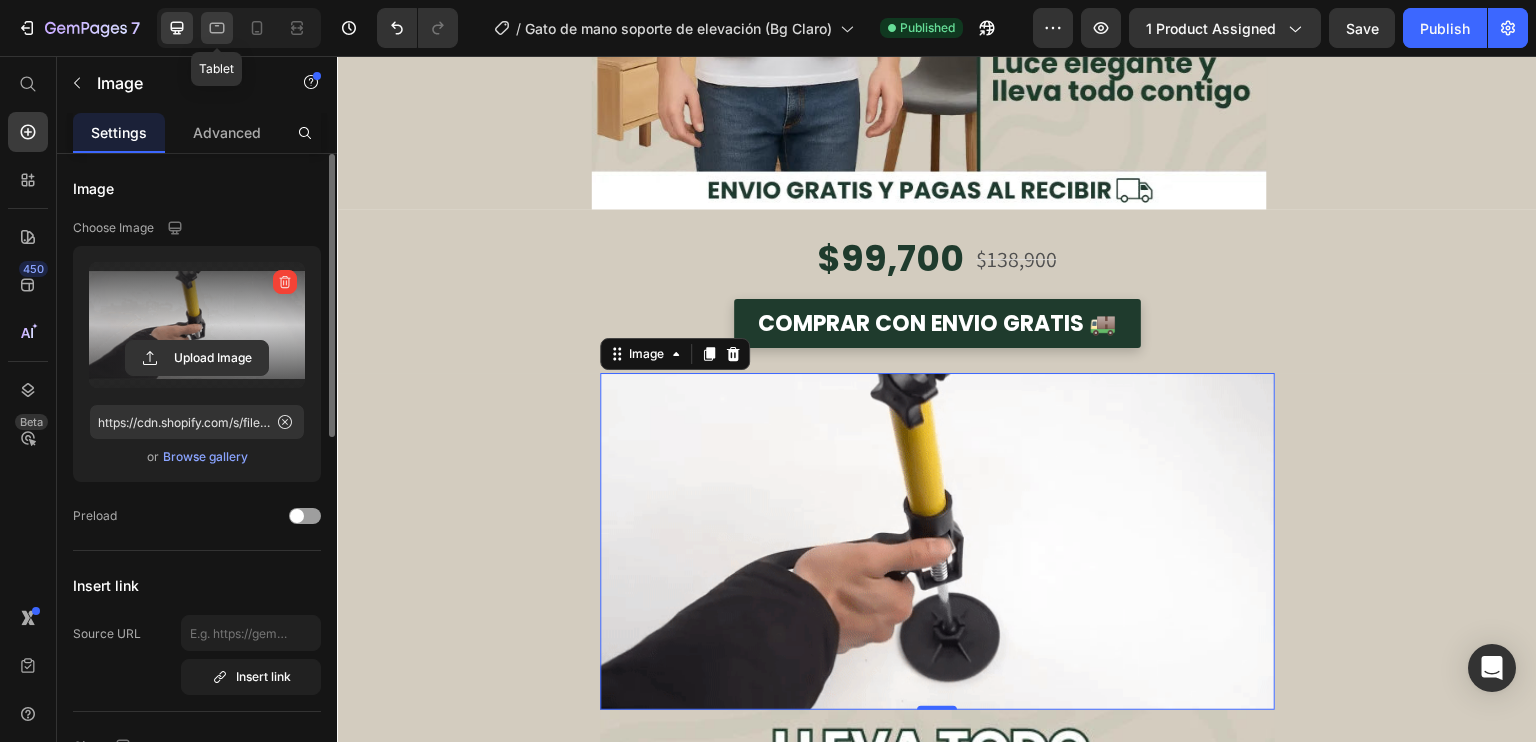click 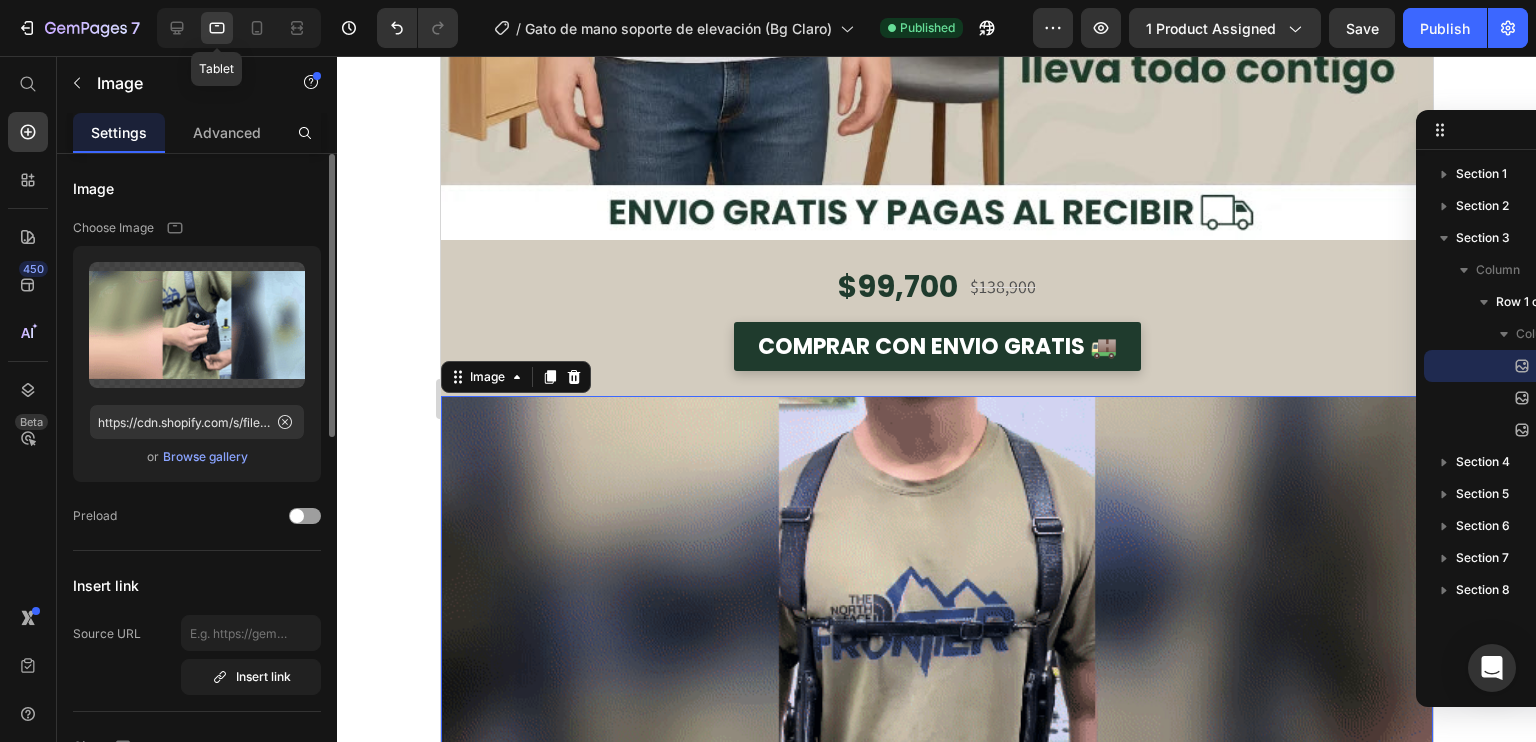 scroll, scrollTop: 1104, scrollLeft: 0, axis: vertical 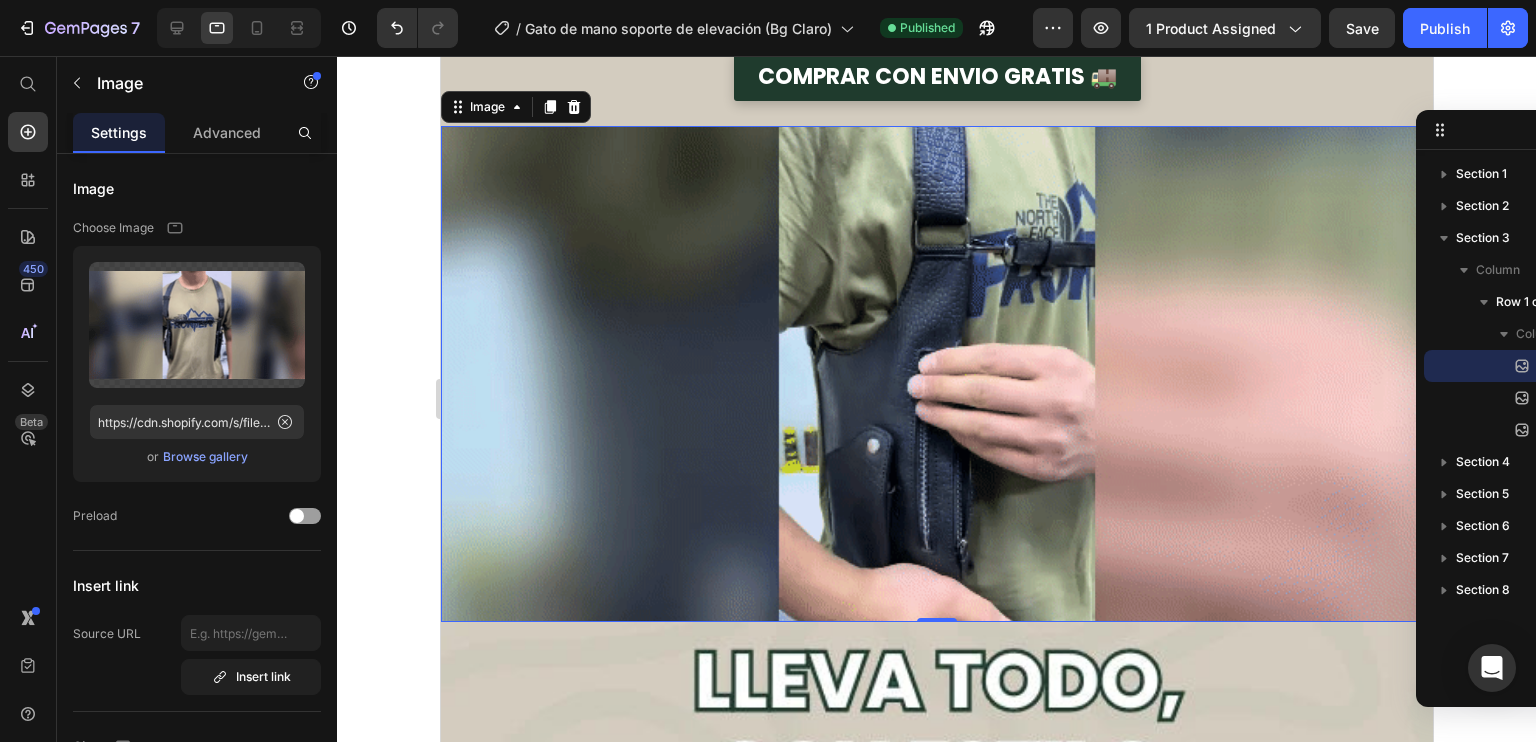 click on "Browse gallery" at bounding box center (205, 457) 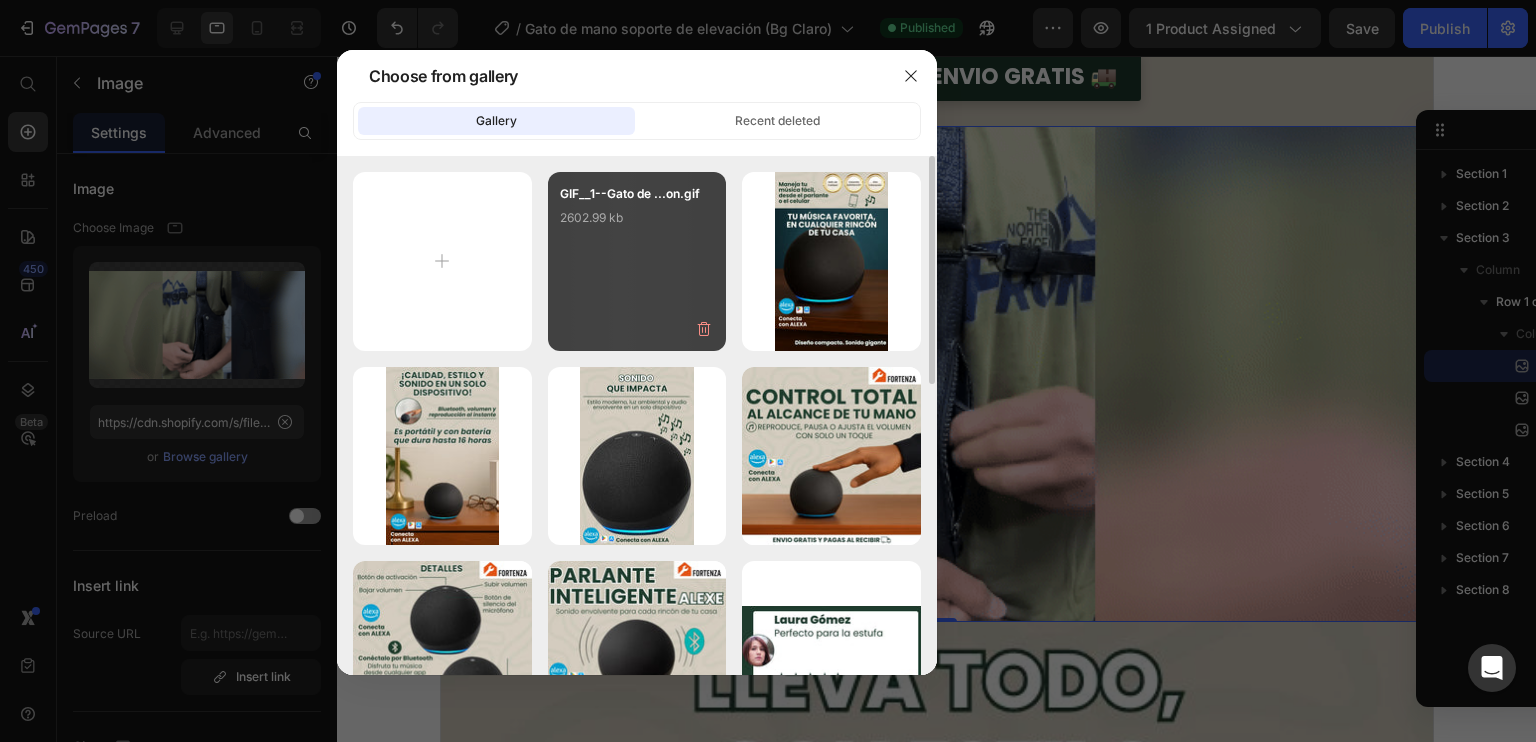 click on "GIF__1--Gato de ...on.gif 2602.99 kb" at bounding box center [637, 224] 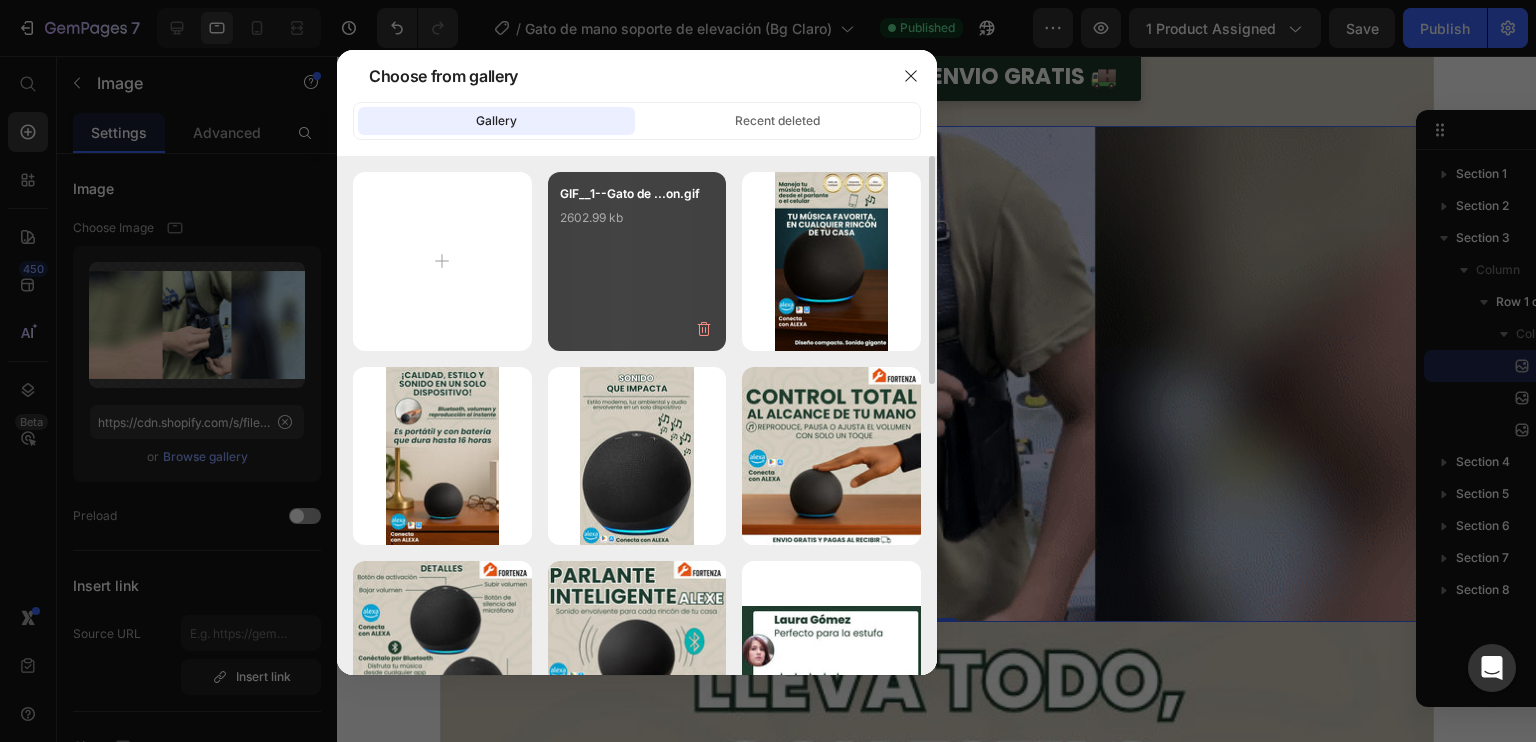 type on "https://cdn.shopify.com/s/files/1/0660/3387/7162/files/gempages_573089364809089939-f8377272-deb7-4262-9e62-d9cffbb45287.gif" 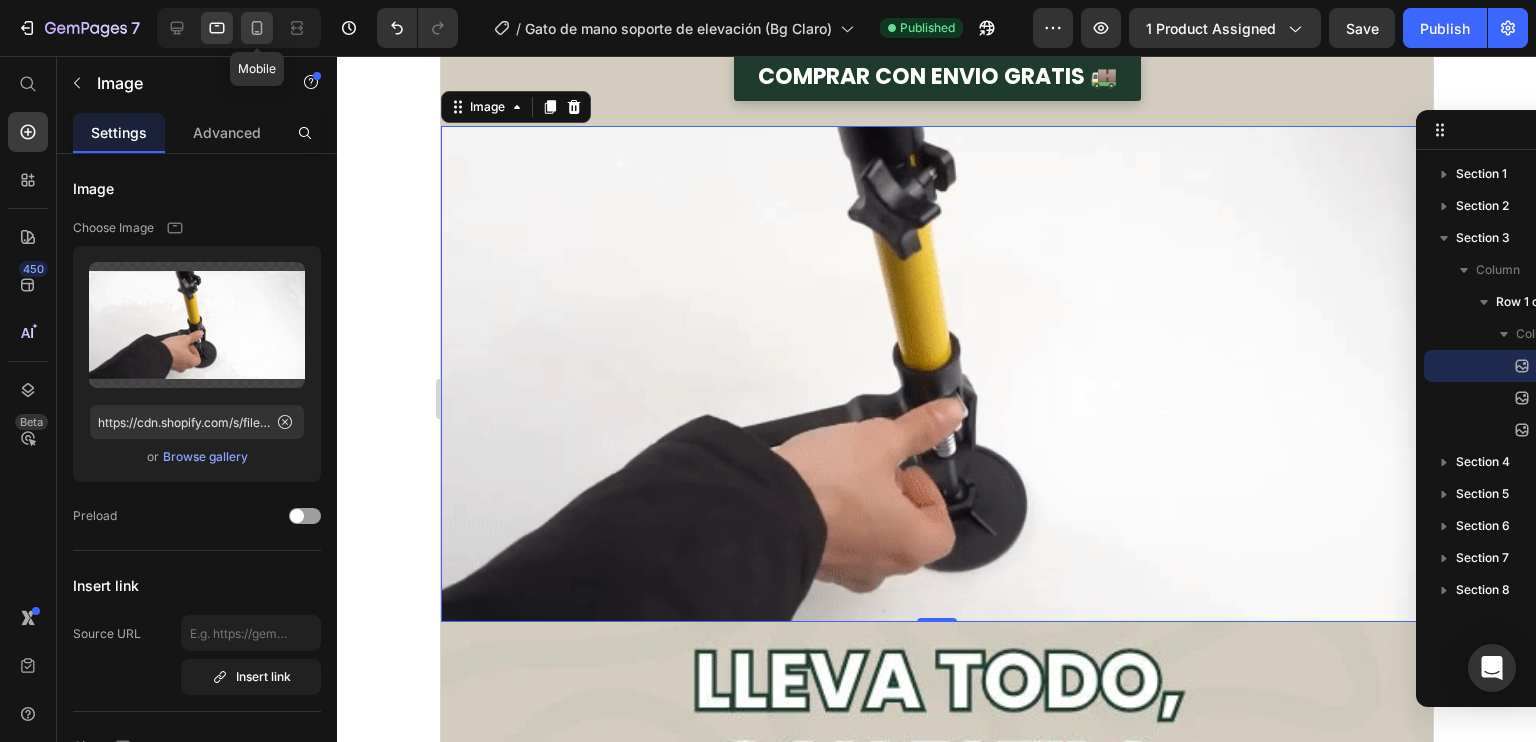 click 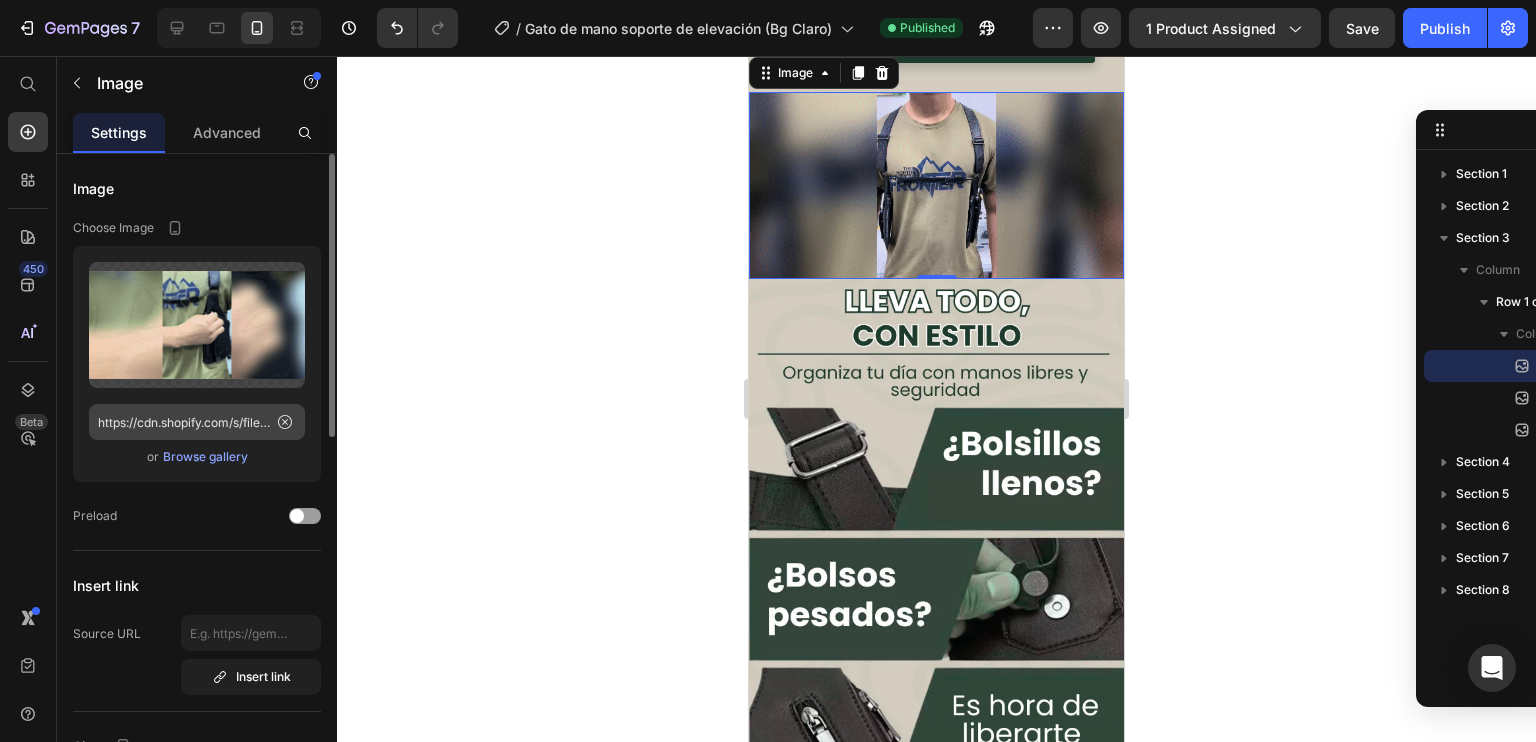scroll, scrollTop: 452, scrollLeft: 0, axis: vertical 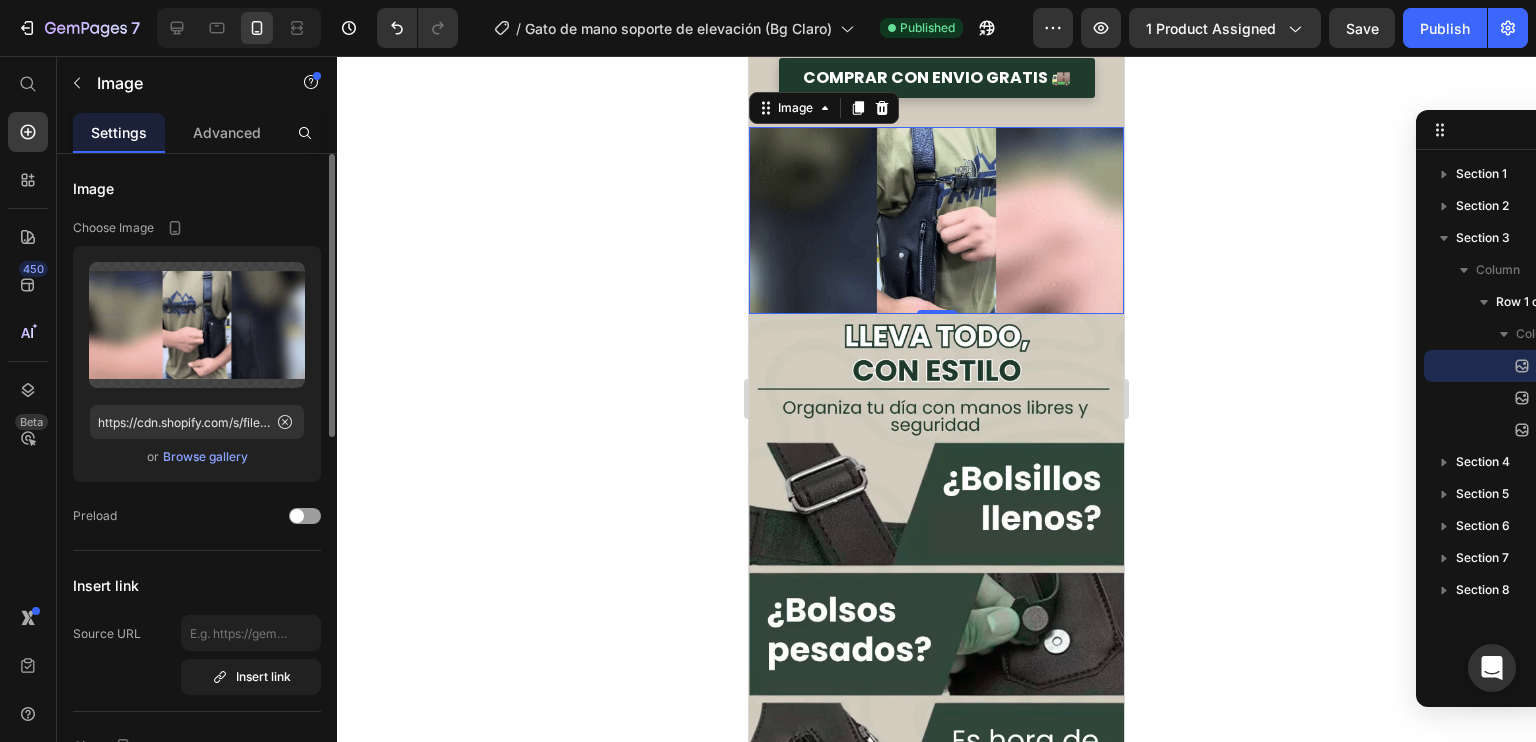 click on "Browse gallery" at bounding box center (205, 457) 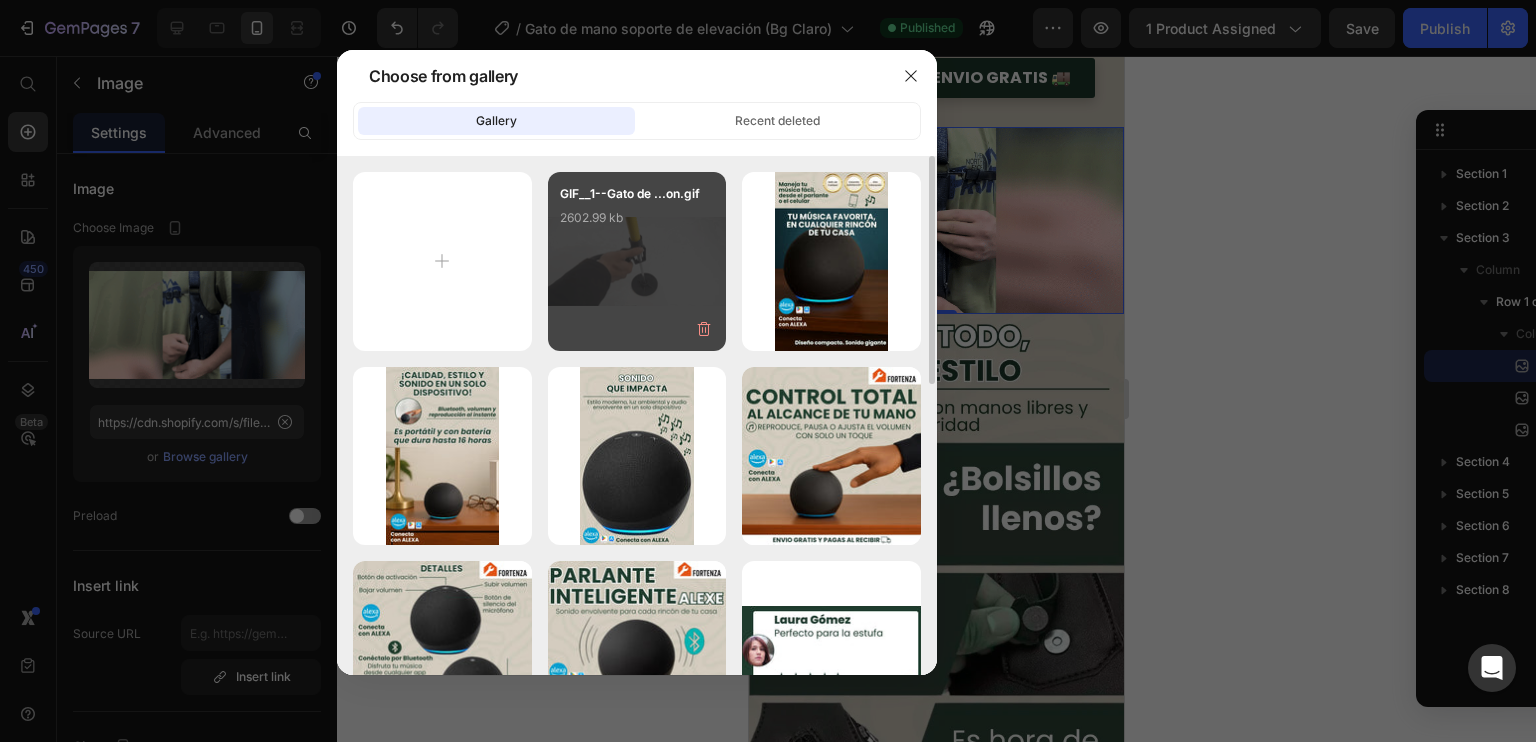 click on "GIF__1--Gato de ...on.gif 2602.99 kb" at bounding box center (637, 261) 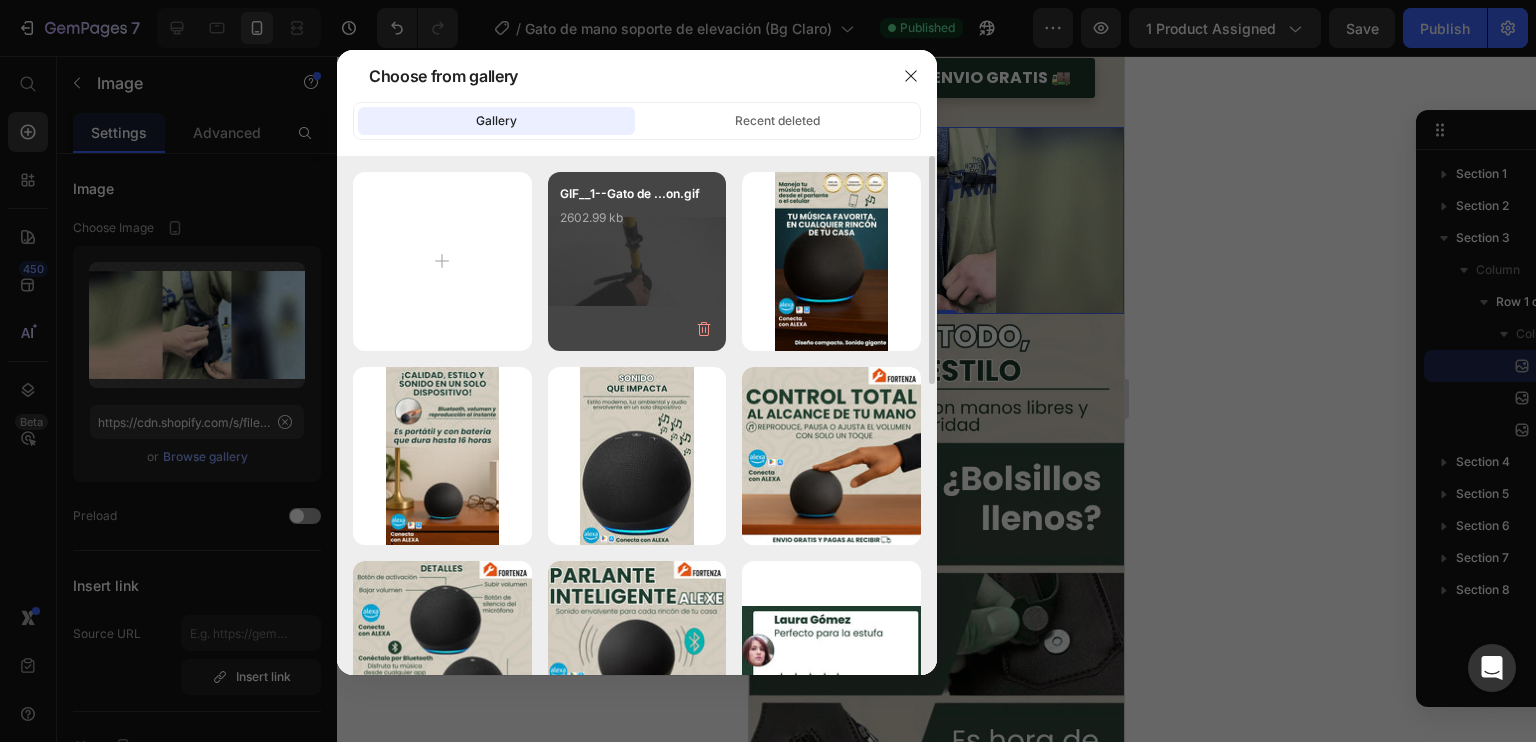 type on "https://cdn.shopify.com/s/files/1/0660/3387/7162/files/gempages_573089364809089939-f8377272-deb7-4262-9e62-d9cffbb45287.gif" 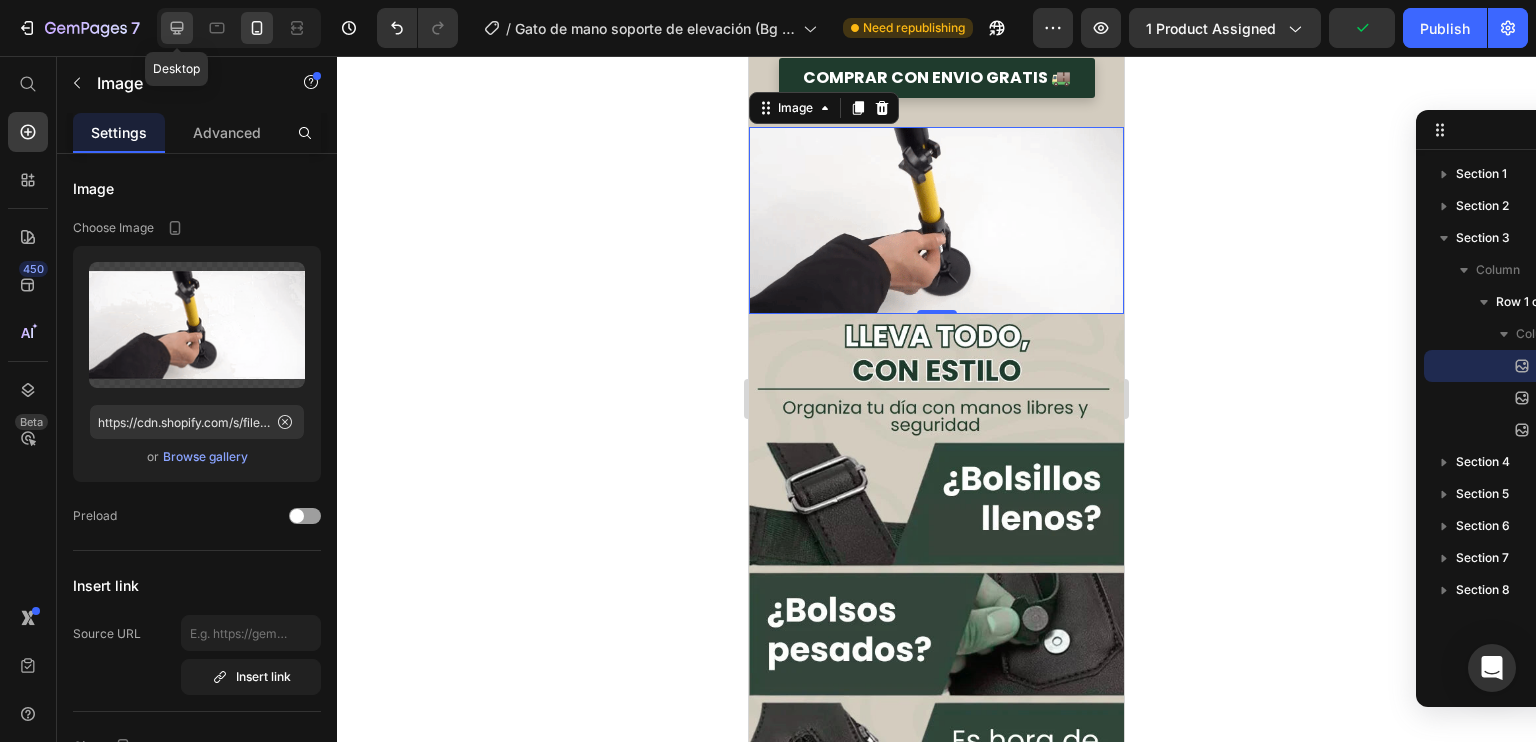 click 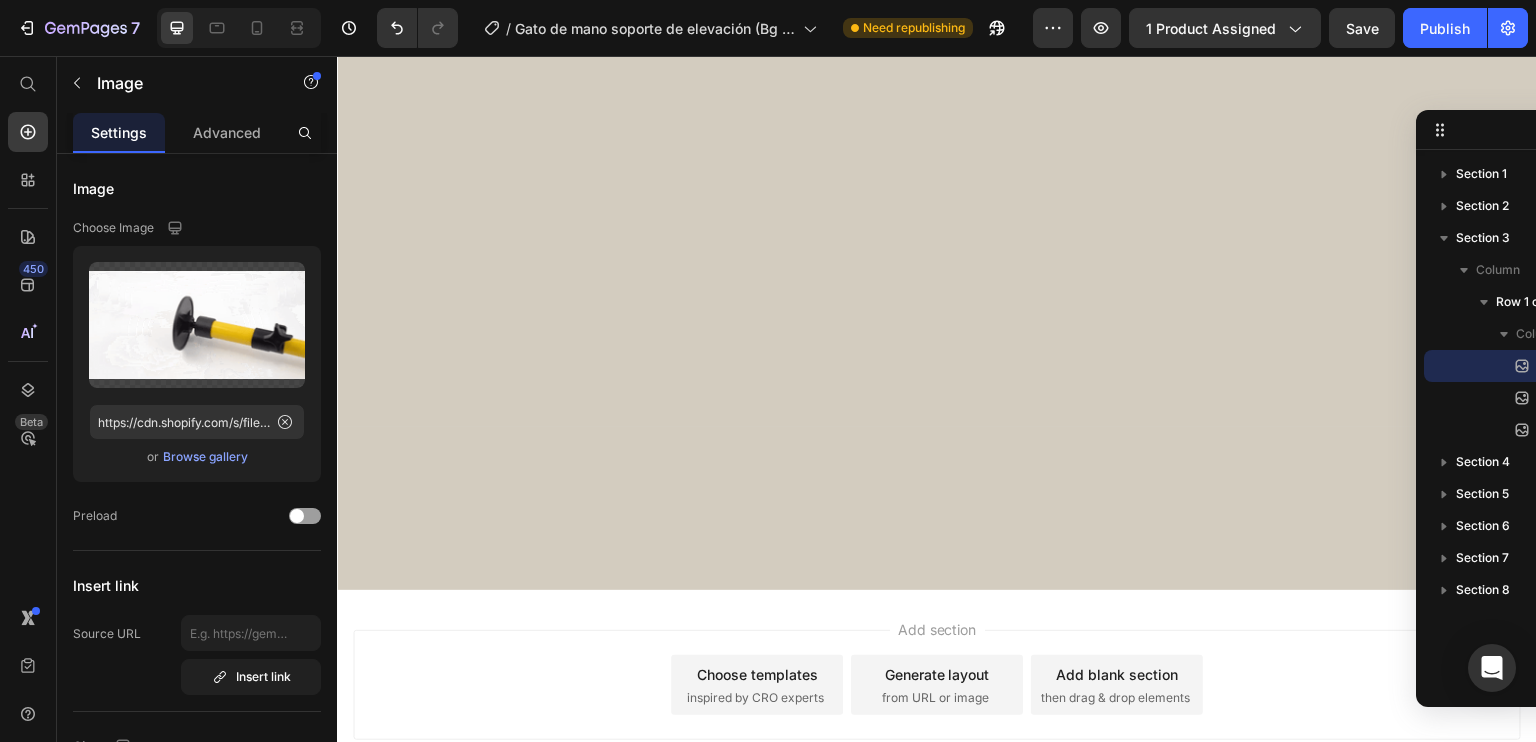 scroll, scrollTop: 4572, scrollLeft: 0, axis: vertical 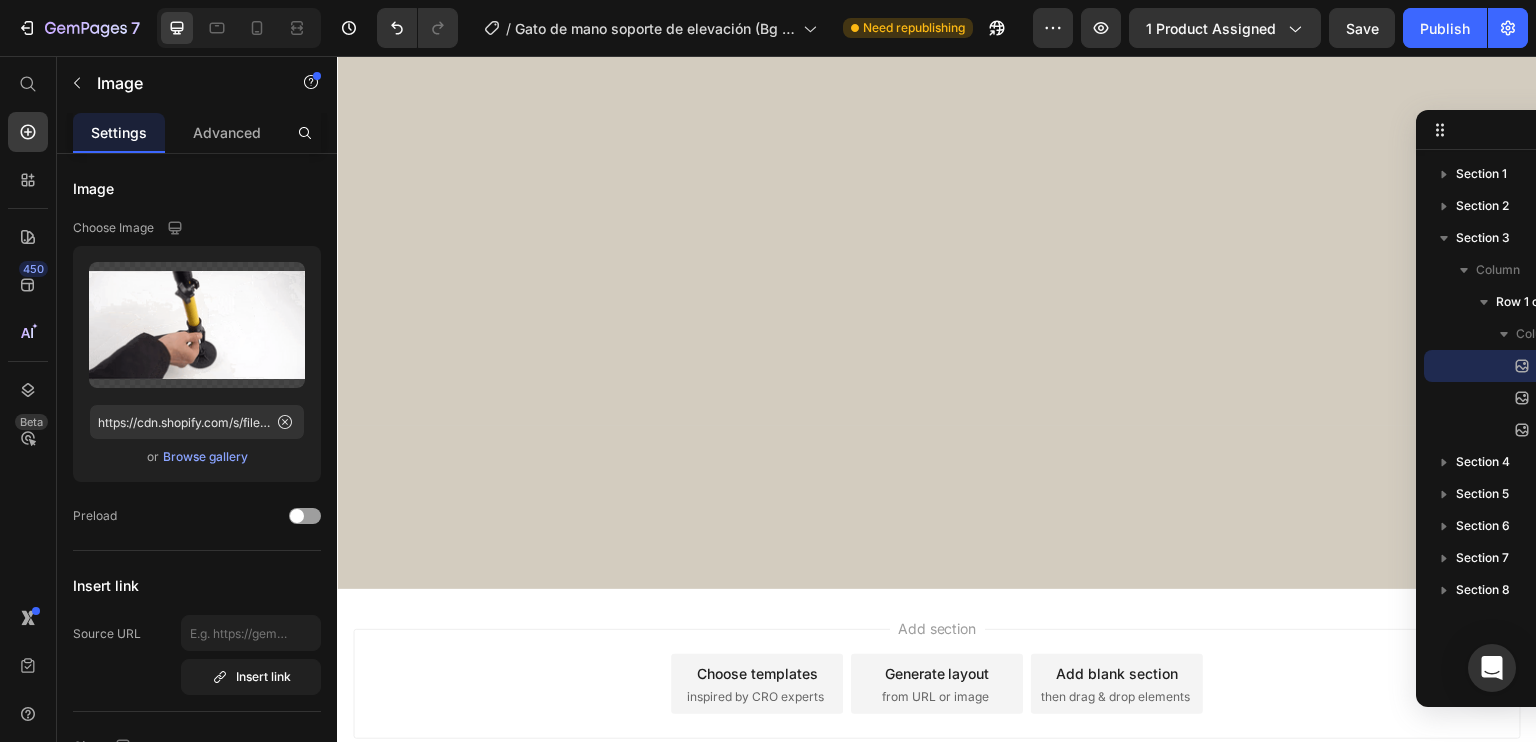 click at bounding box center [937, -832] 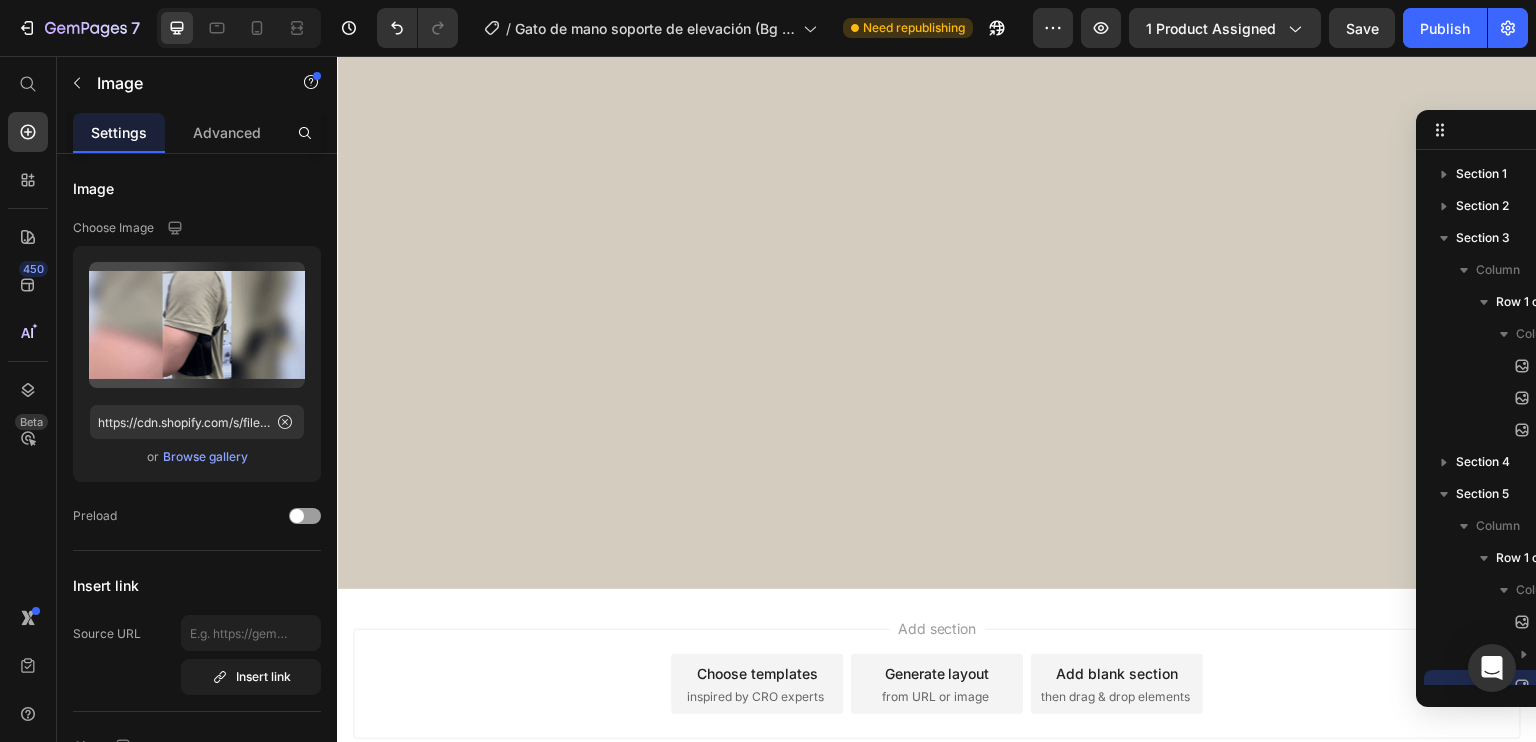 scroll, scrollTop: 144, scrollLeft: 0, axis: vertical 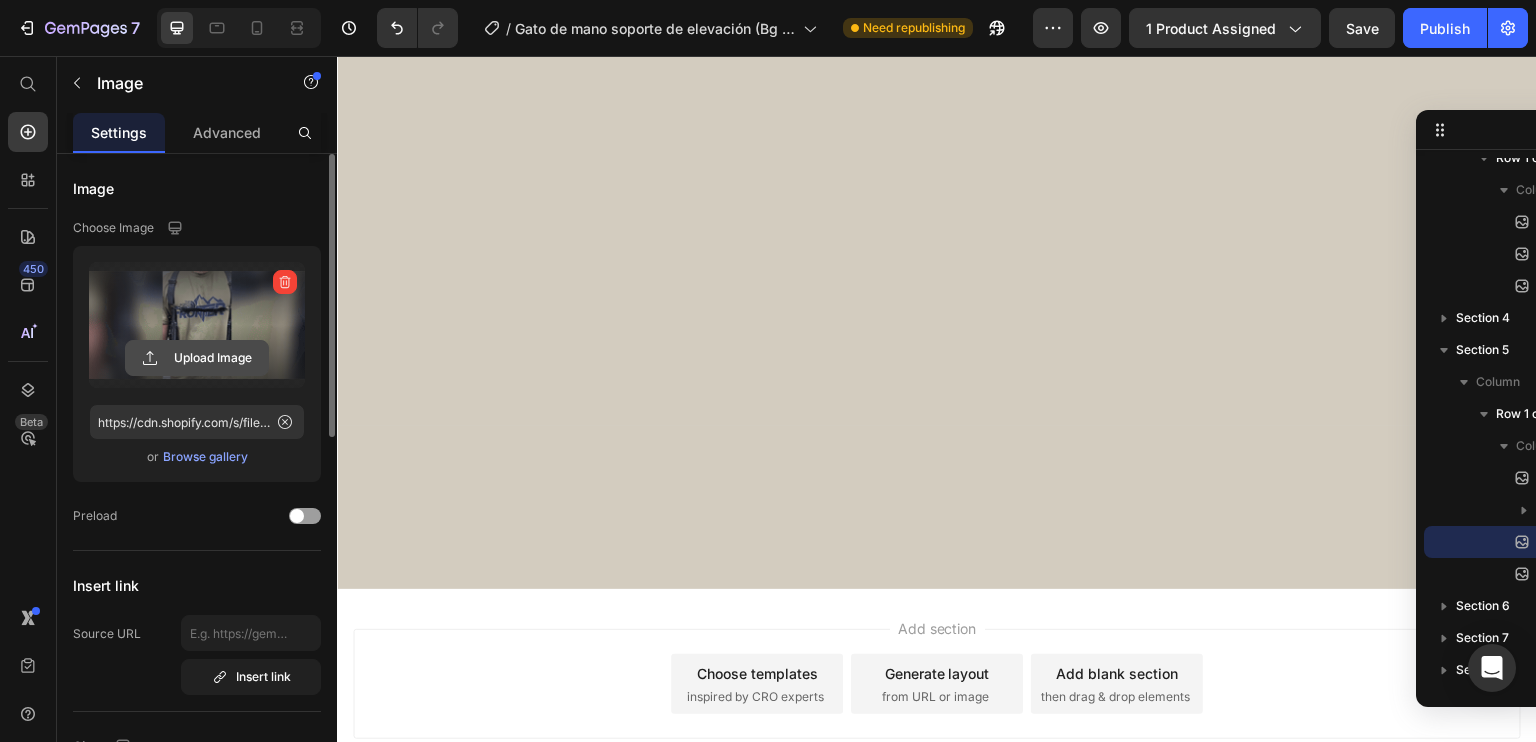 click 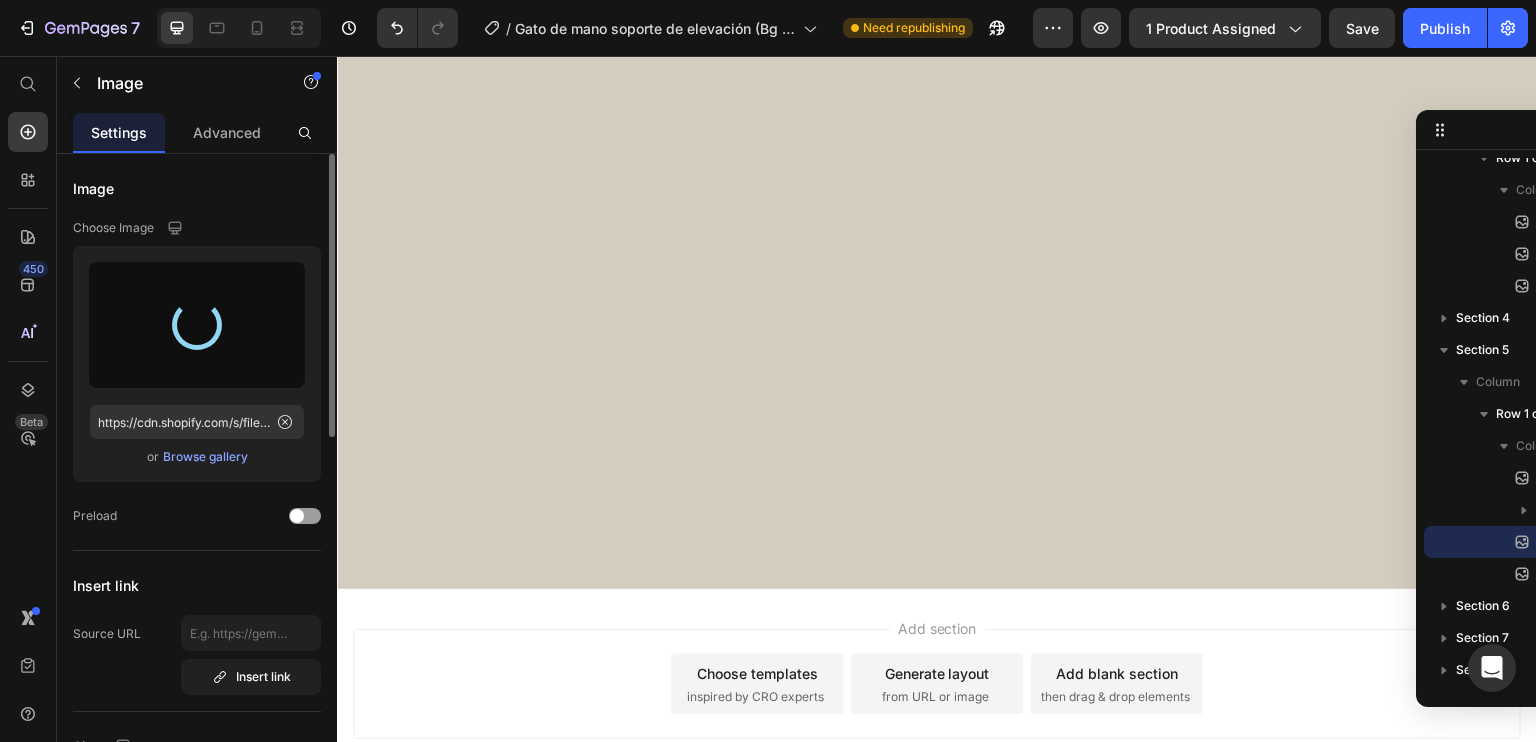 type on "https://cdn.shopify.com/s/files/1/0660/3387/7162/files/gempages_573089364809089939-283eac2c-b0af-407d-af08-0020d2b1d258.gif" 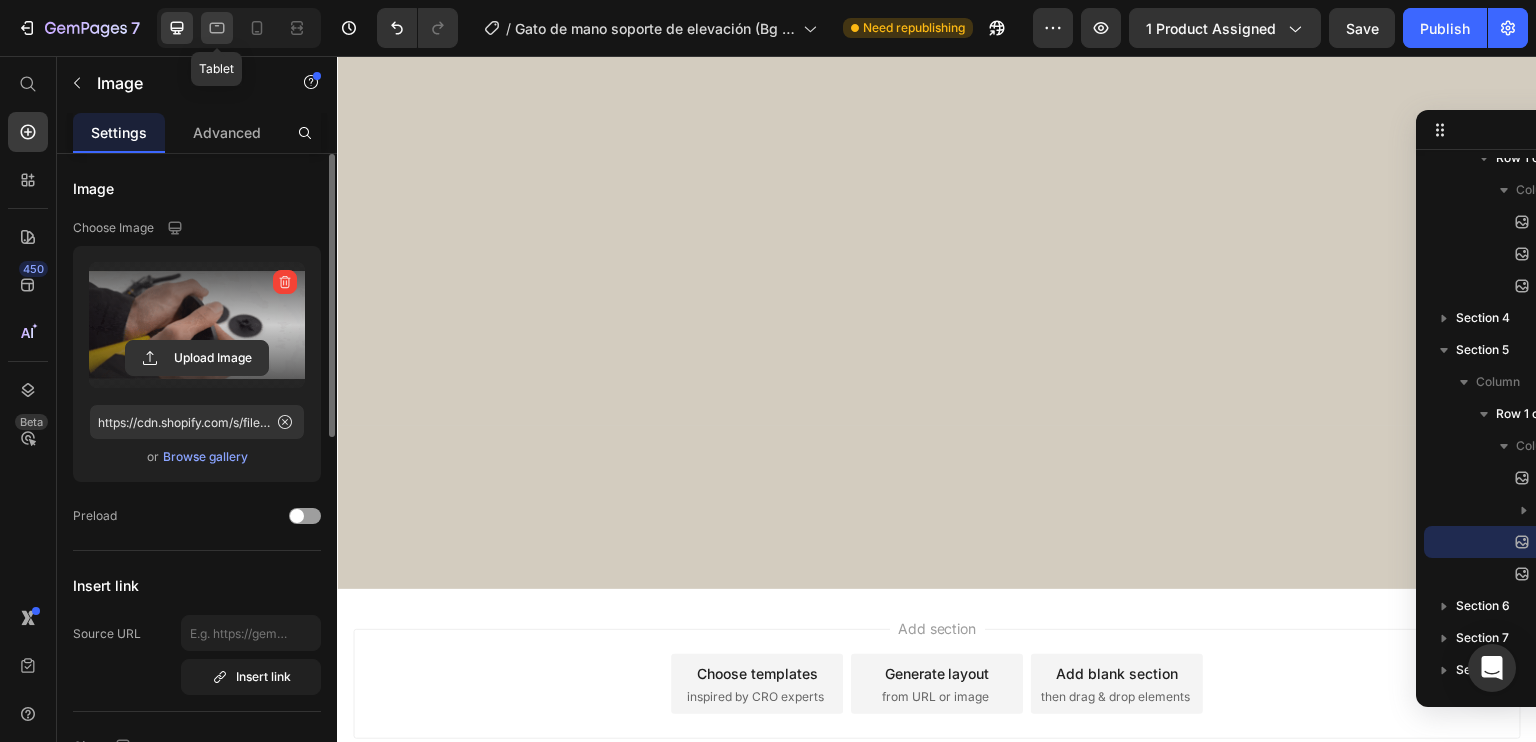 click 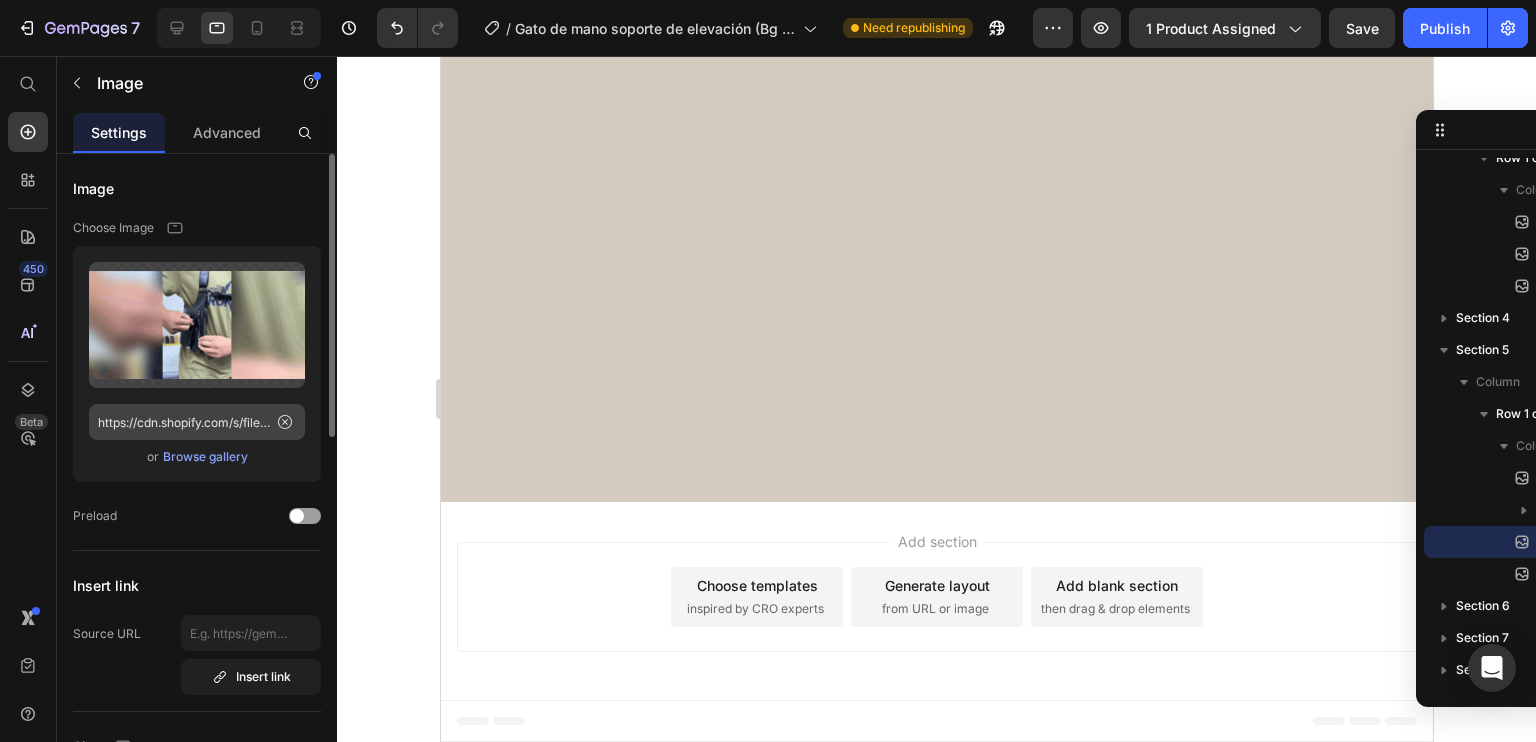 scroll, scrollTop: 5153, scrollLeft: 0, axis: vertical 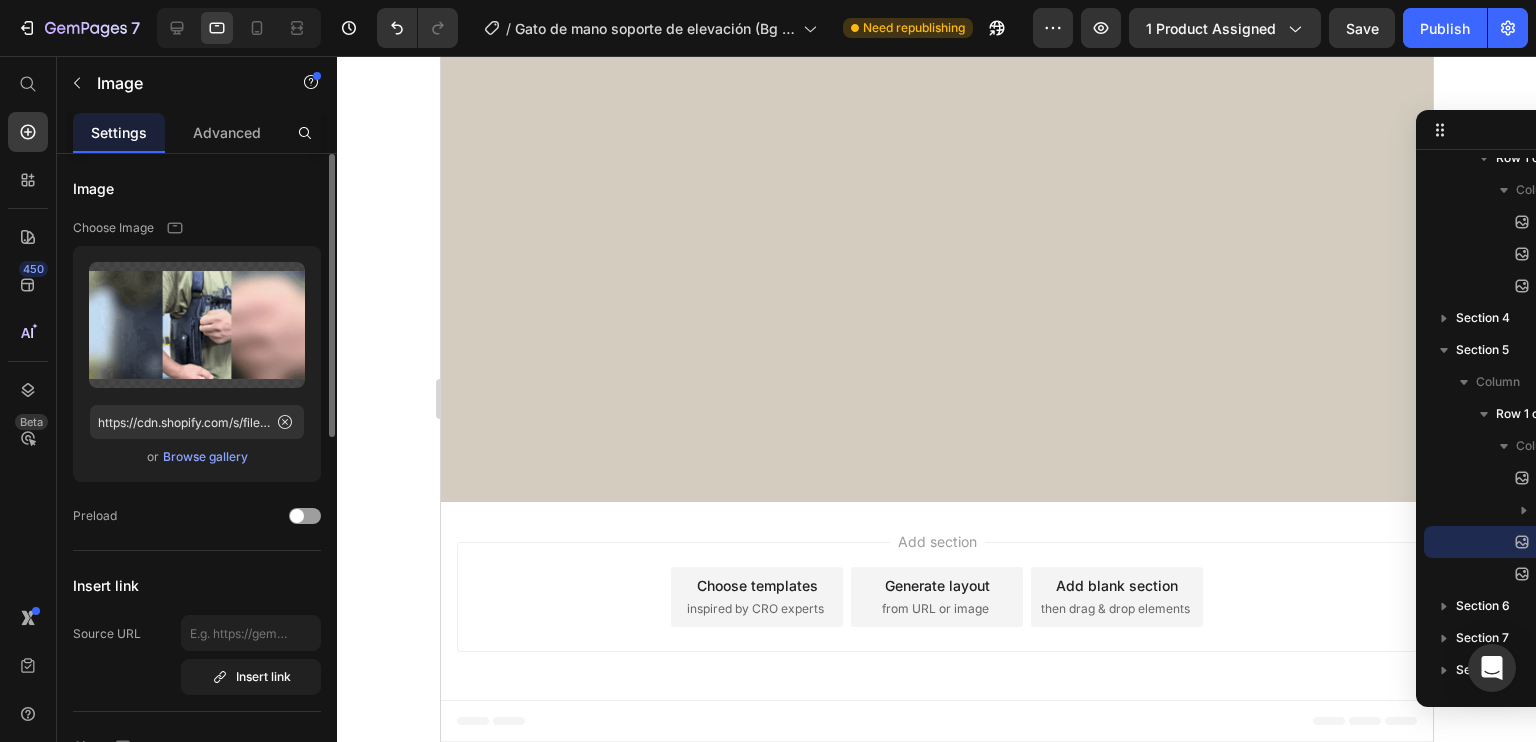 click on "Browse gallery" at bounding box center (205, 457) 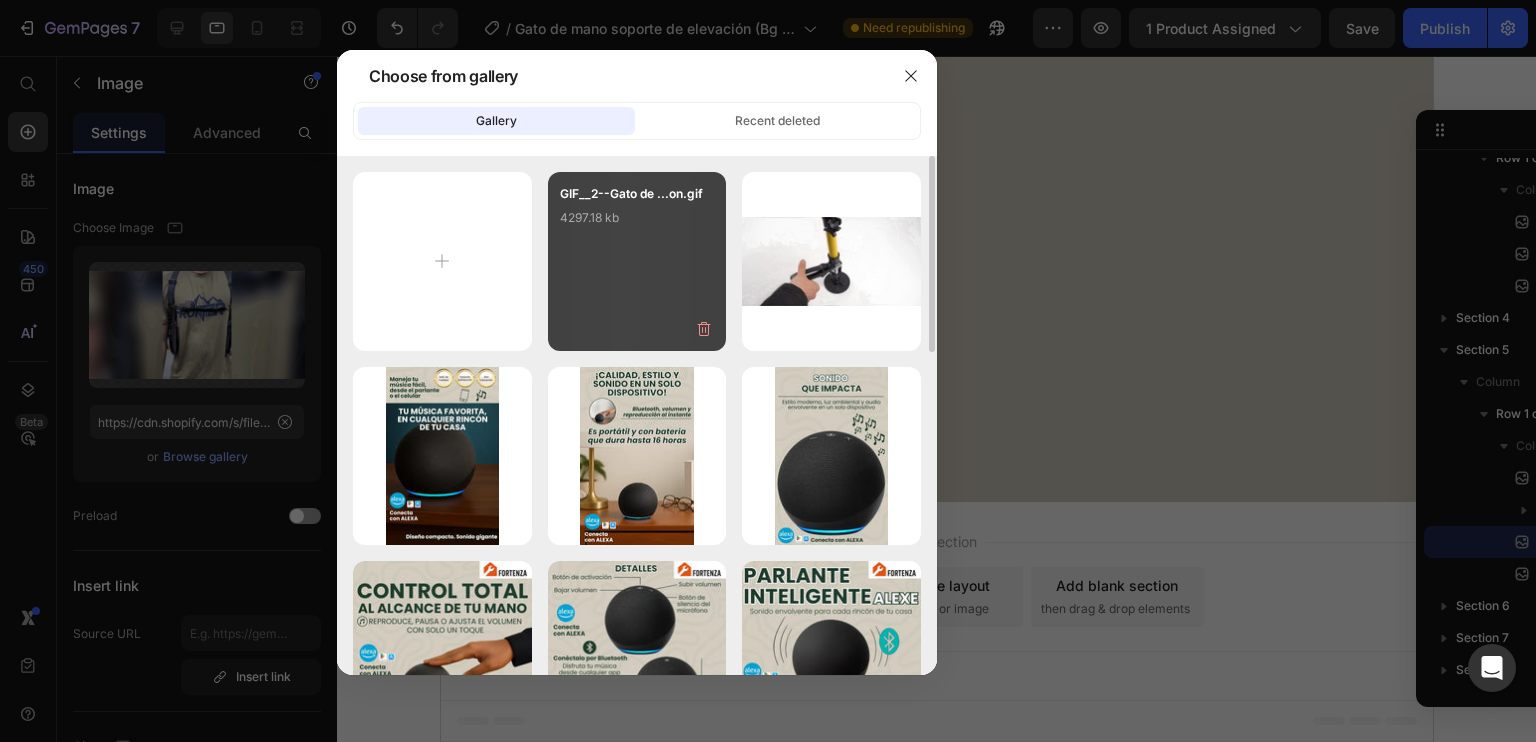 click on "GIF__2--Gato de ...on.gif 4297.18 kb" at bounding box center (637, 224) 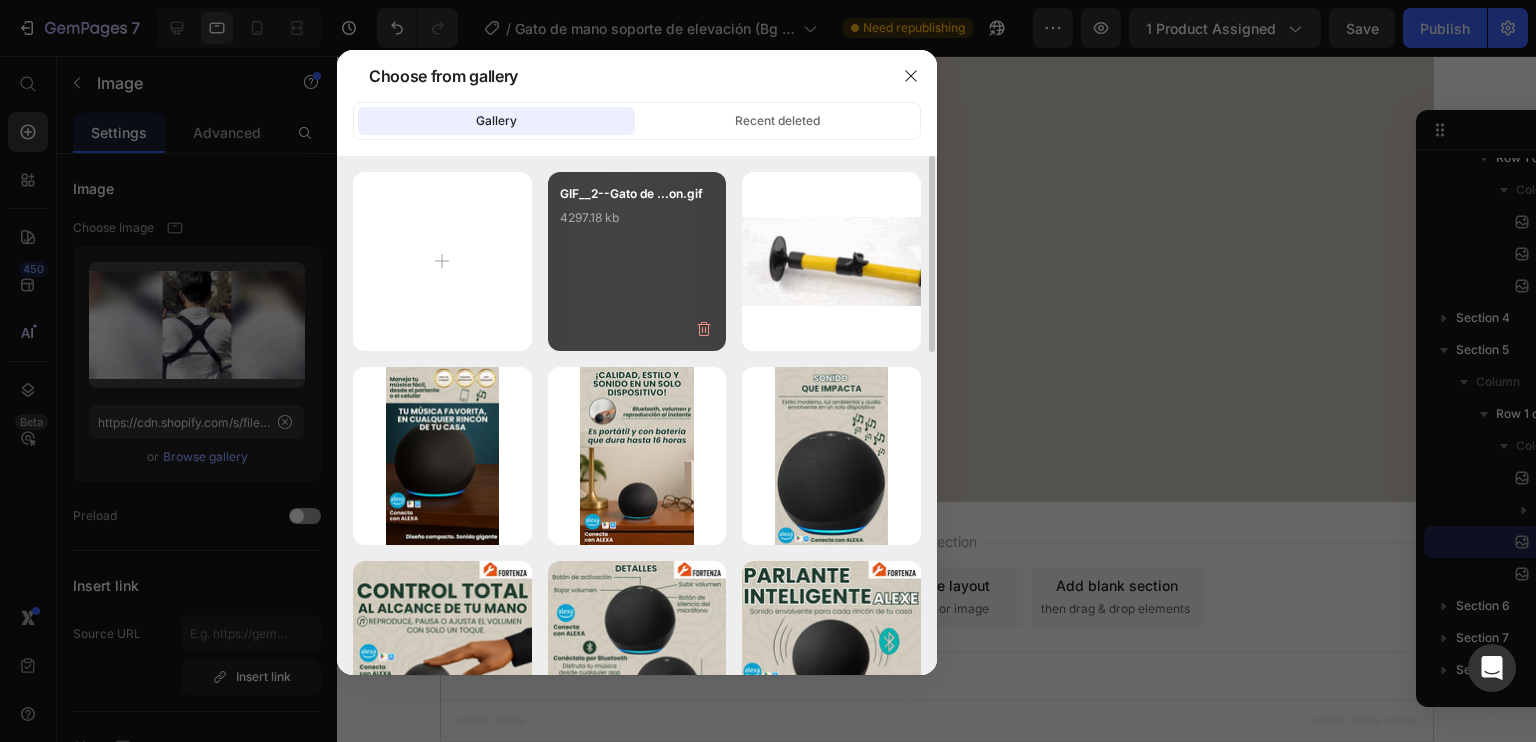 type on "https://cdn.shopify.com/s/files/1/0660/3387/7162/files/gempages_573089364809089939-283eac2c-b0af-407d-af08-0020d2b1d258.gif" 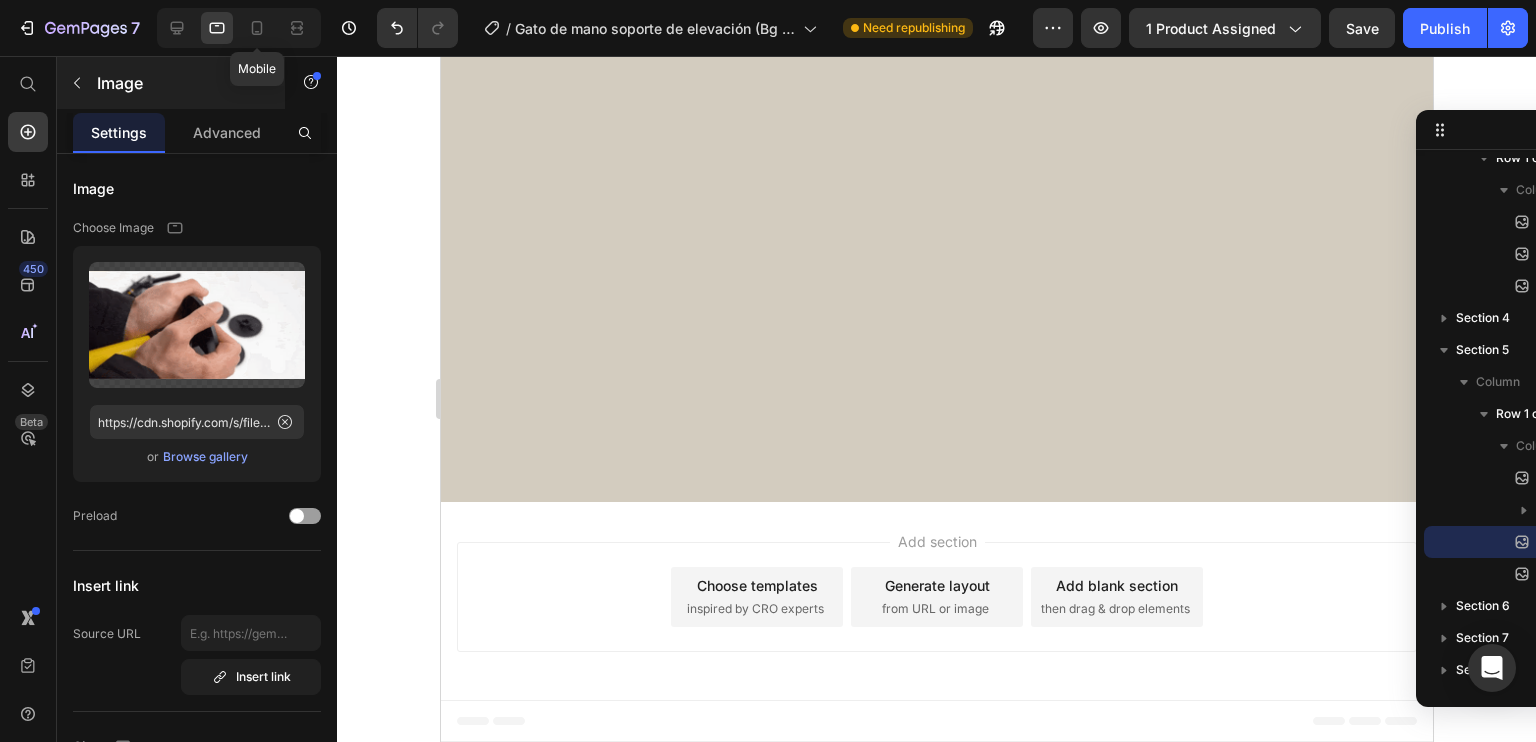 click 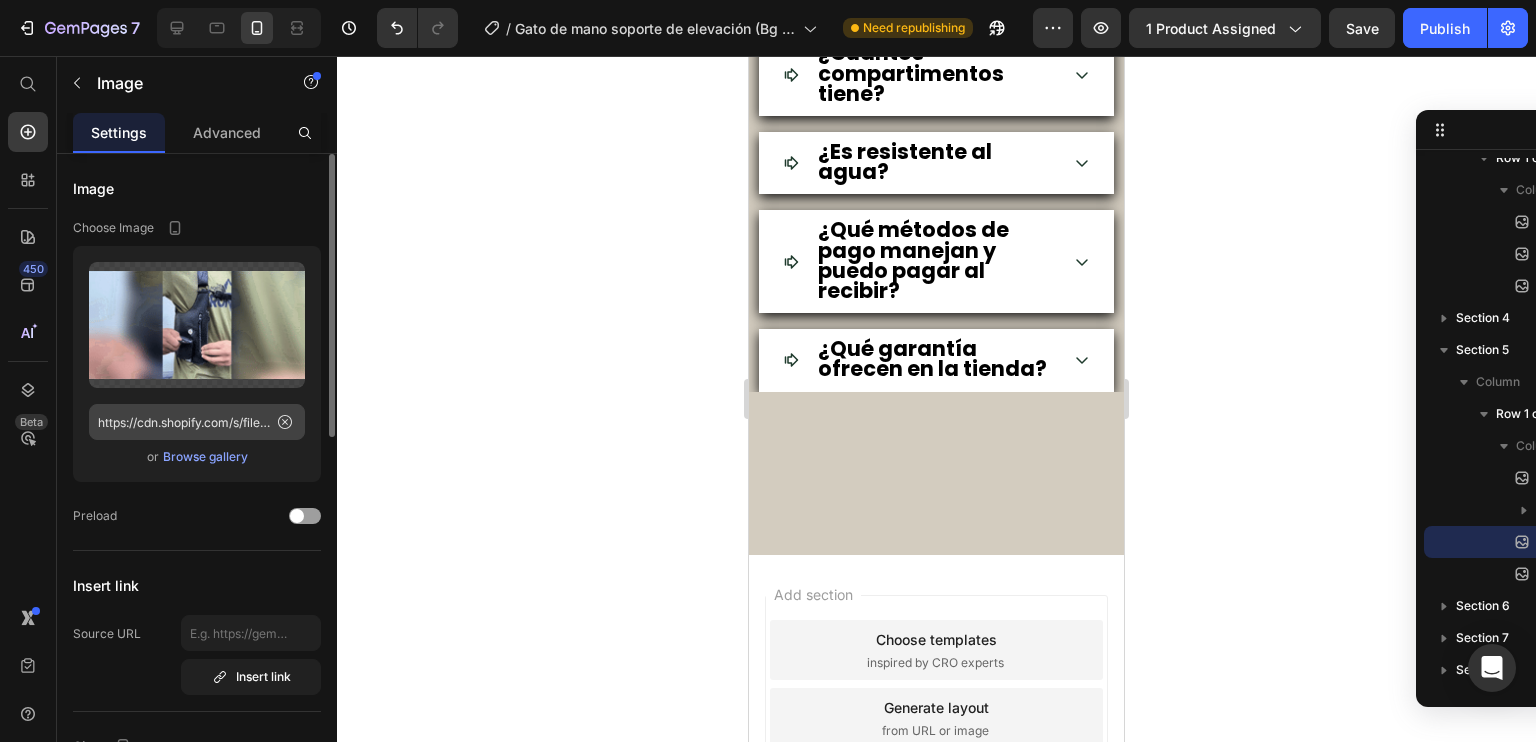 scroll, scrollTop: 4142, scrollLeft: 0, axis: vertical 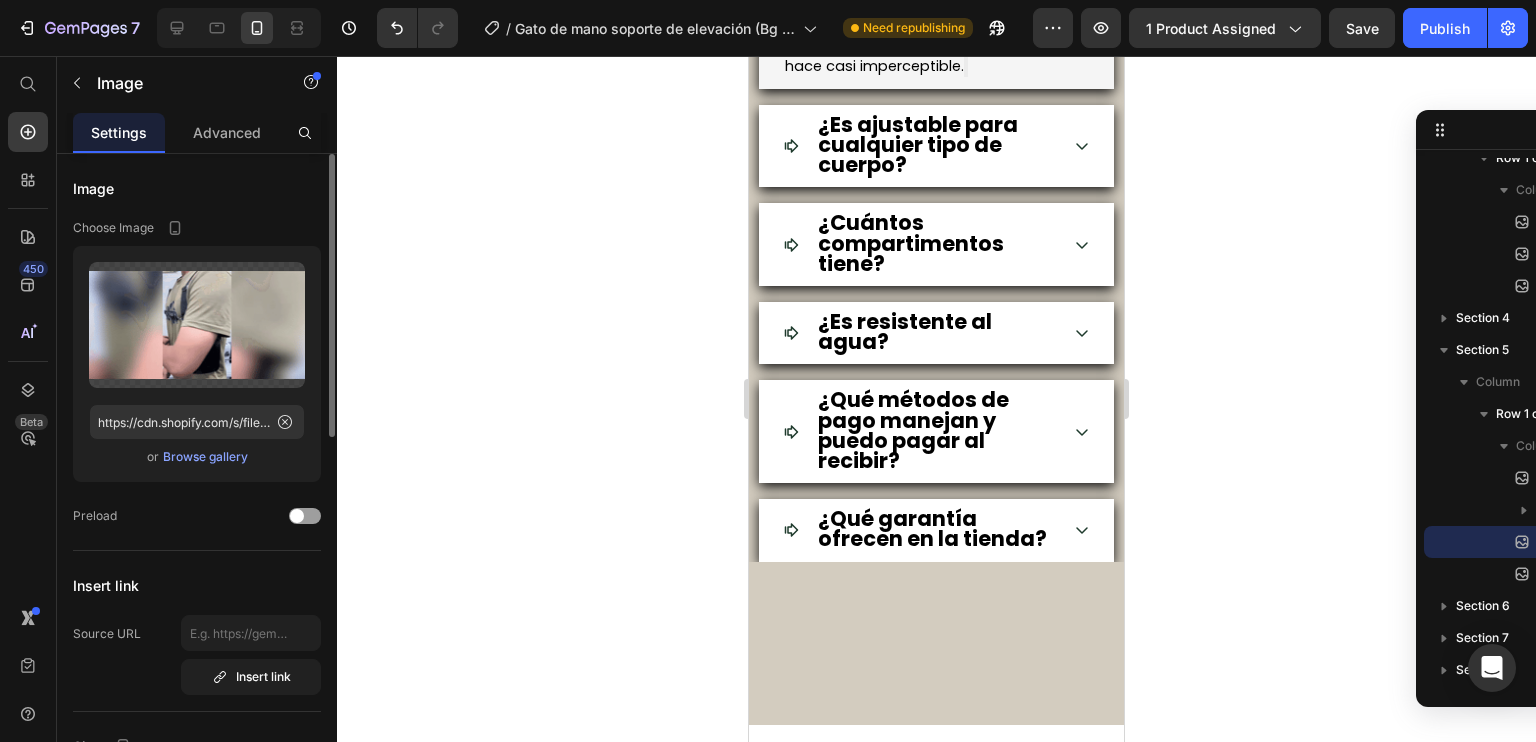 click on "Browse gallery" at bounding box center (205, 457) 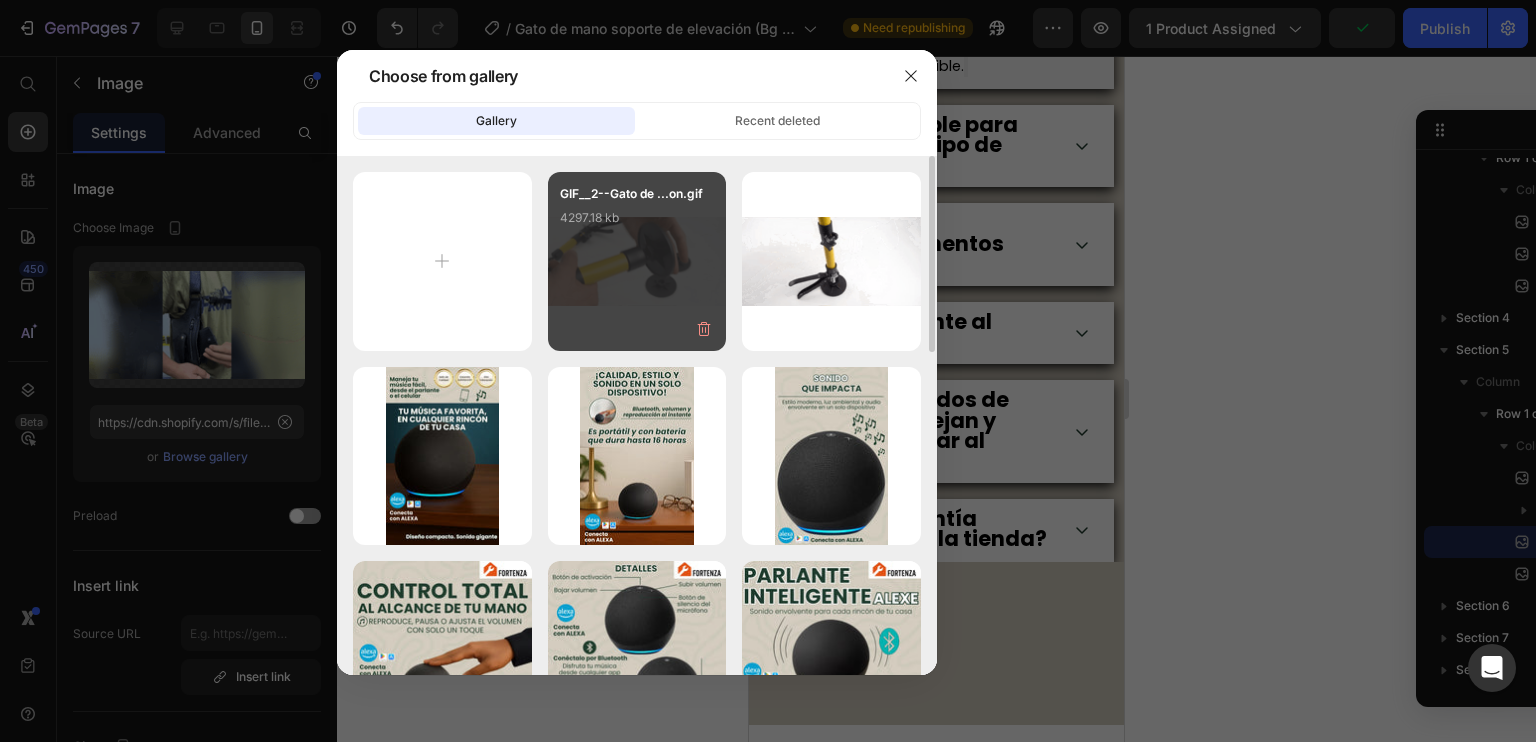 click on "GIF__2--Gato de ...on.gif 4297.18 kb" at bounding box center (637, 224) 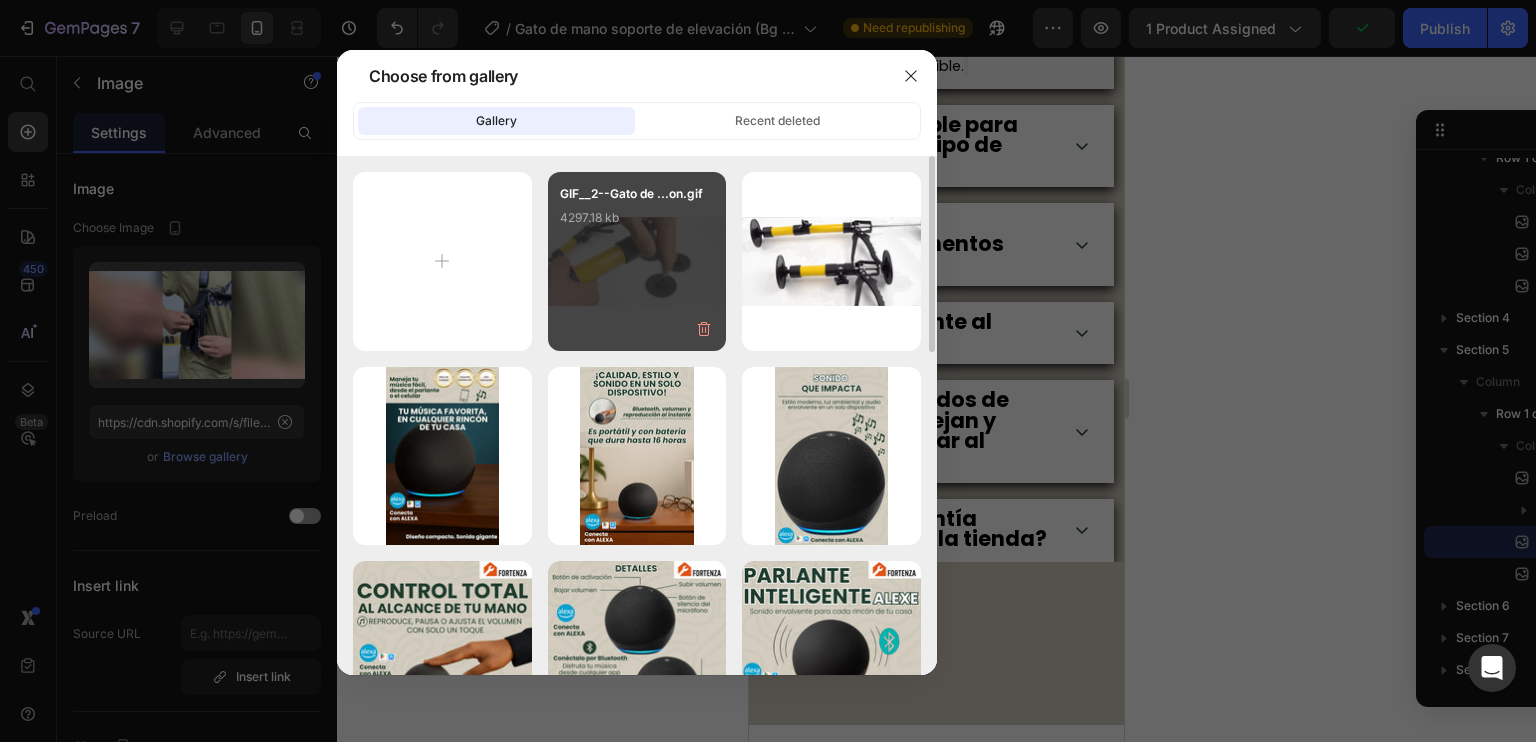 type on "https://cdn.shopify.com/s/files/1/0660/3387/7162/files/gempages_573089364809089939-283eac2c-b0af-407d-af08-0020d2b1d258.gif" 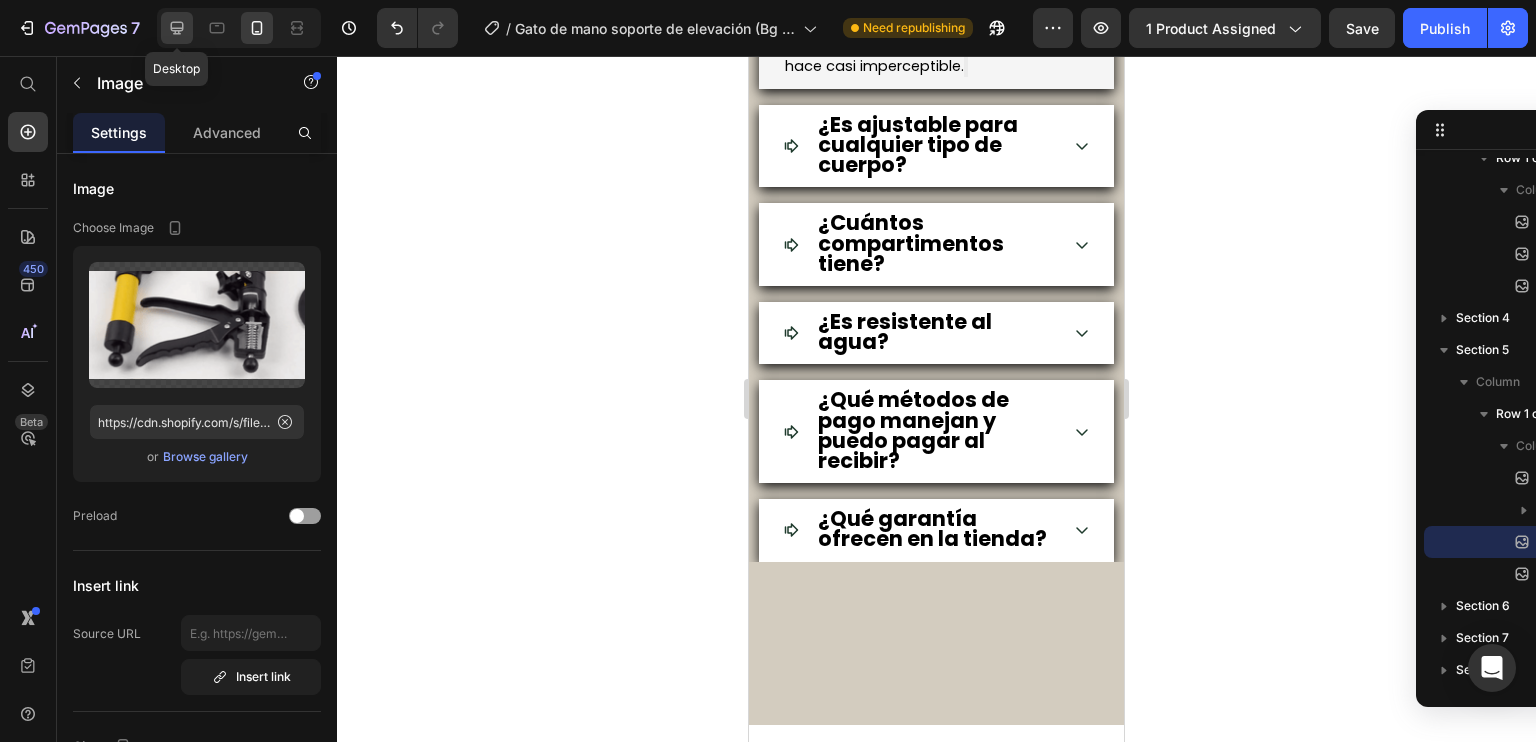 click 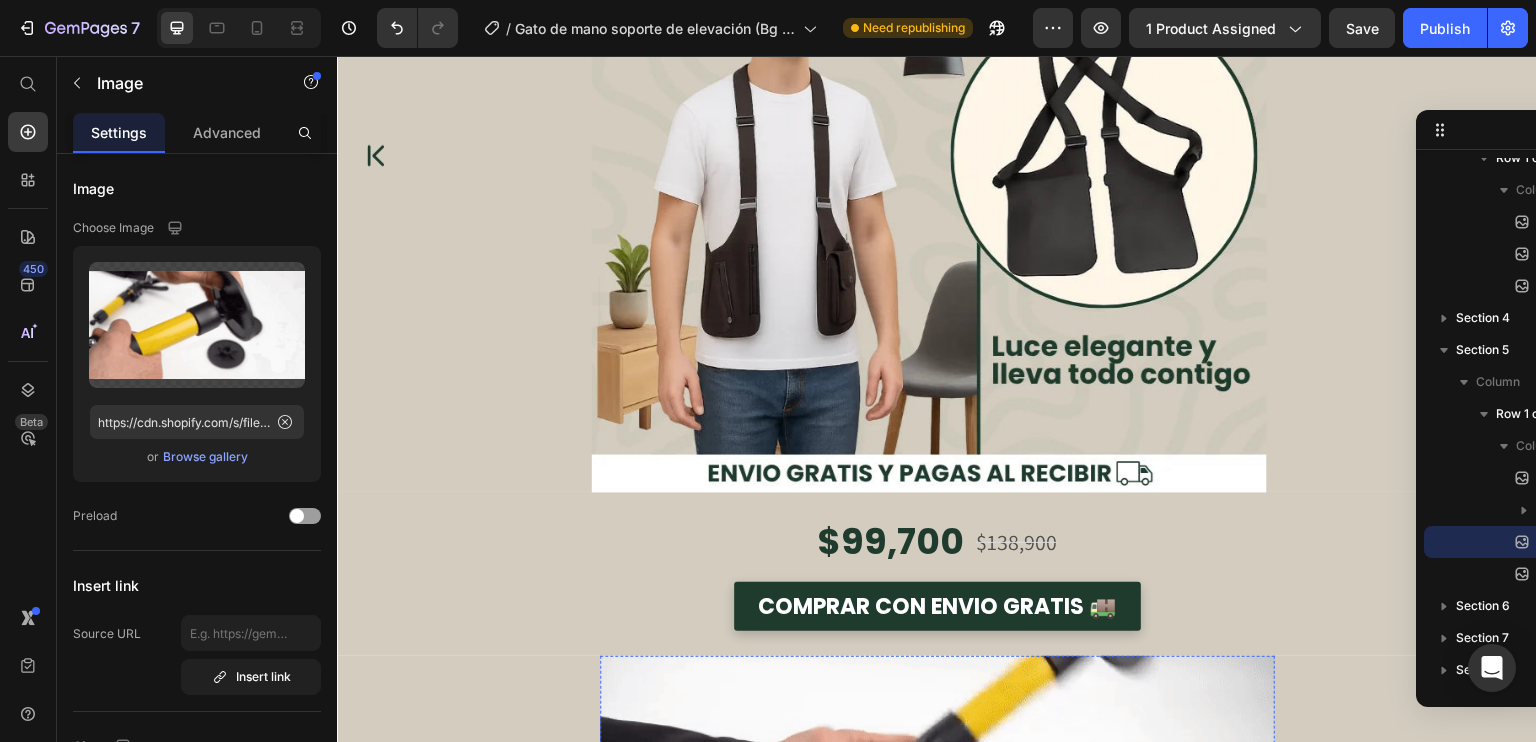 scroll, scrollTop: 0, scrollLeft: 0, axis: both 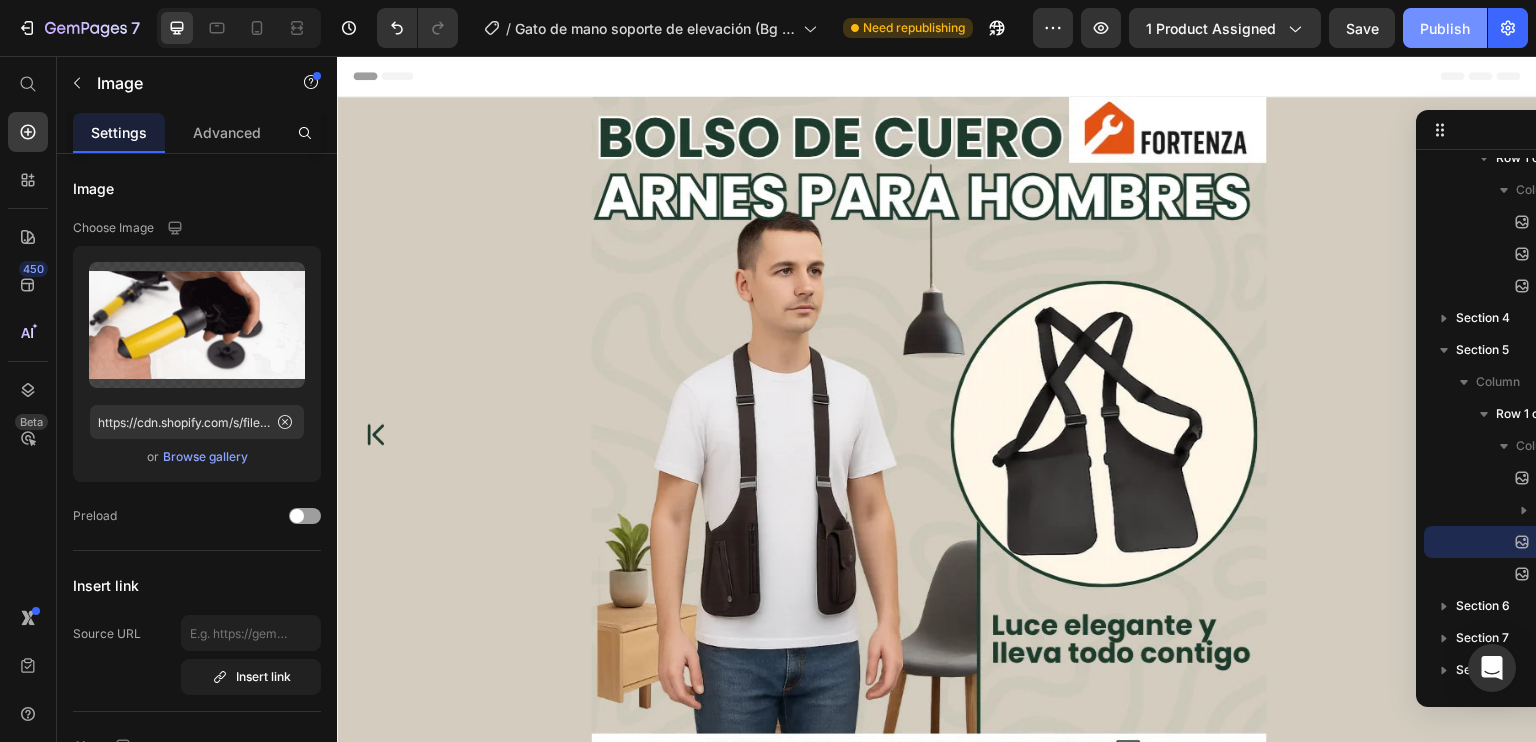 click on "Publish" at bounding box center [1445, 28] 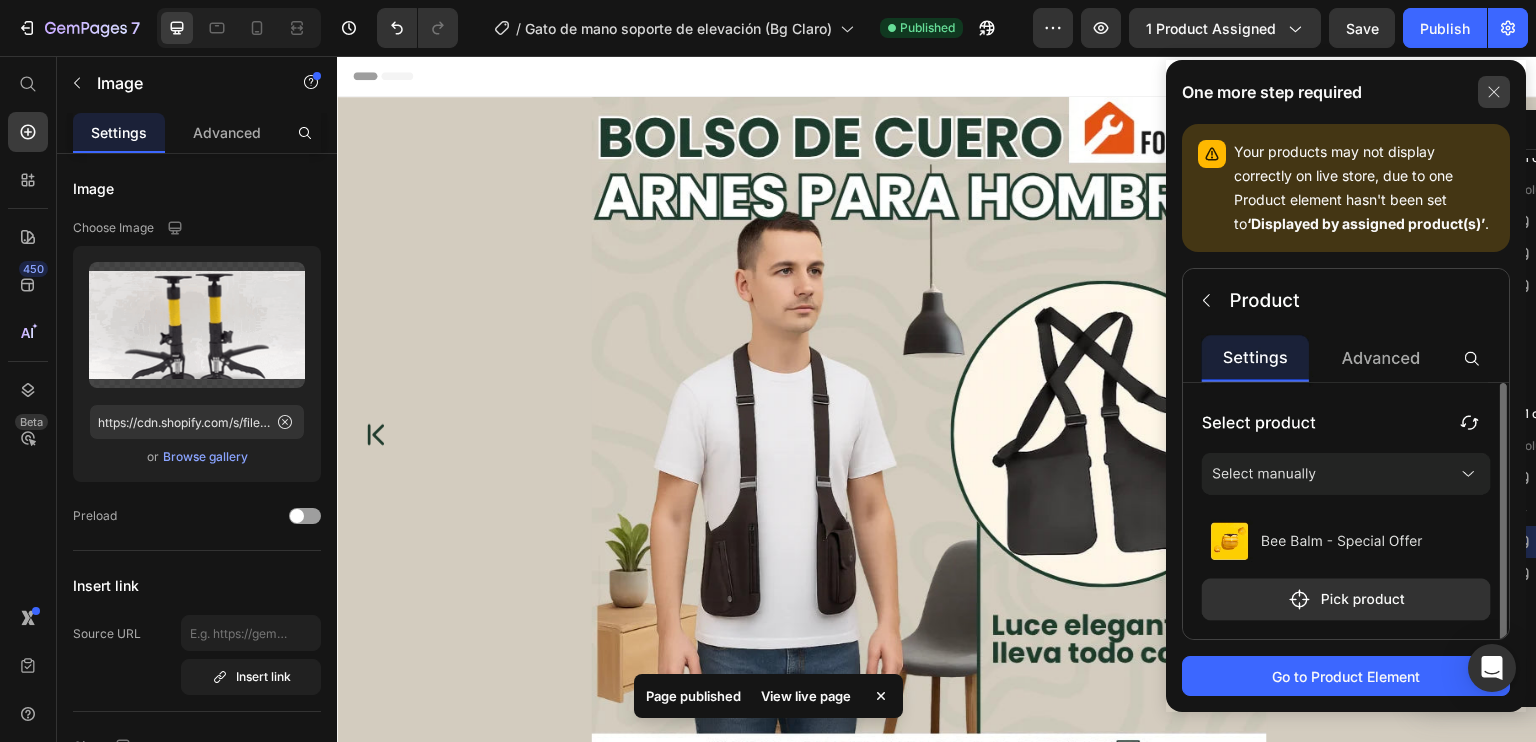 click 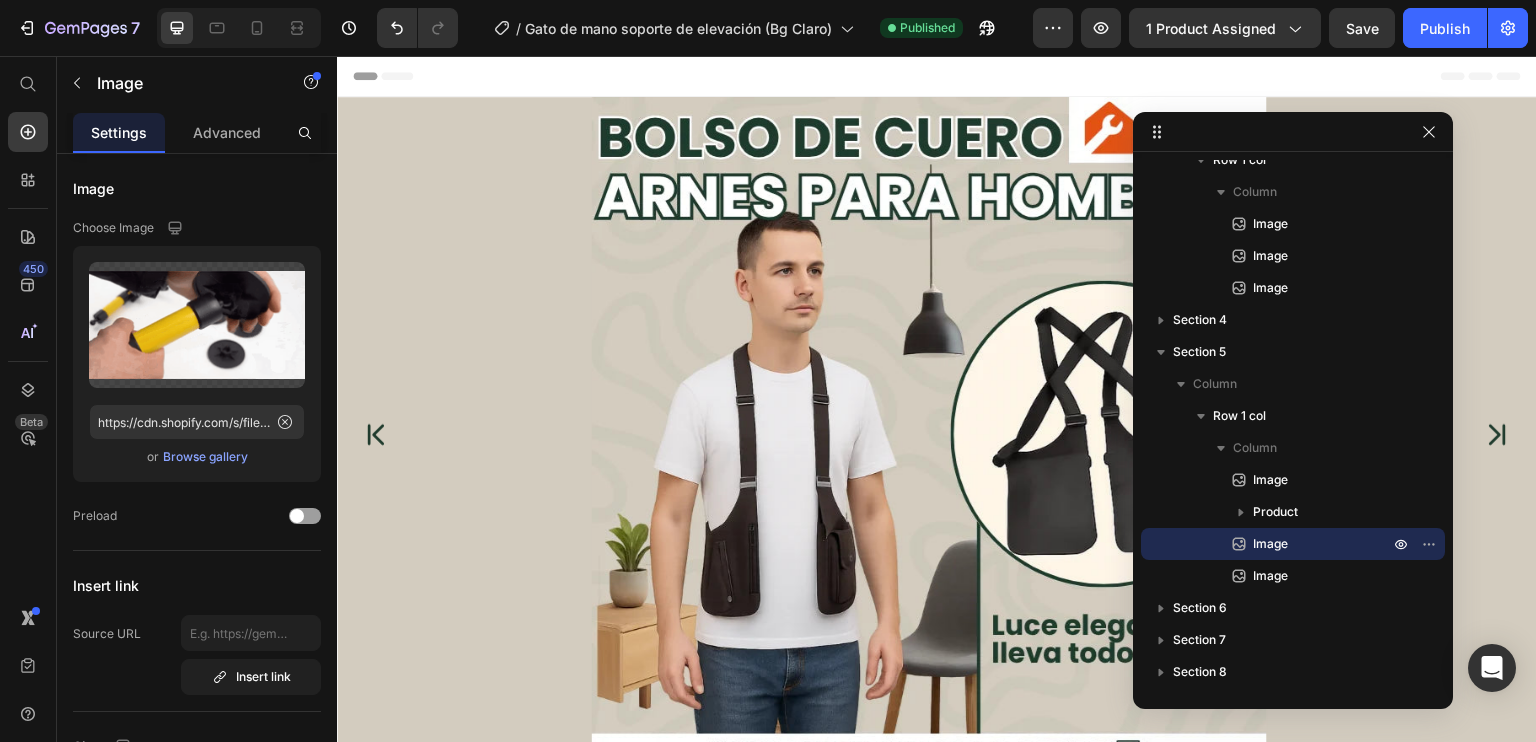 drag, startPoint x: 1483, startPoint y: 127, endPoint x: 1380, endPoint y: 132, distance: 103.121284 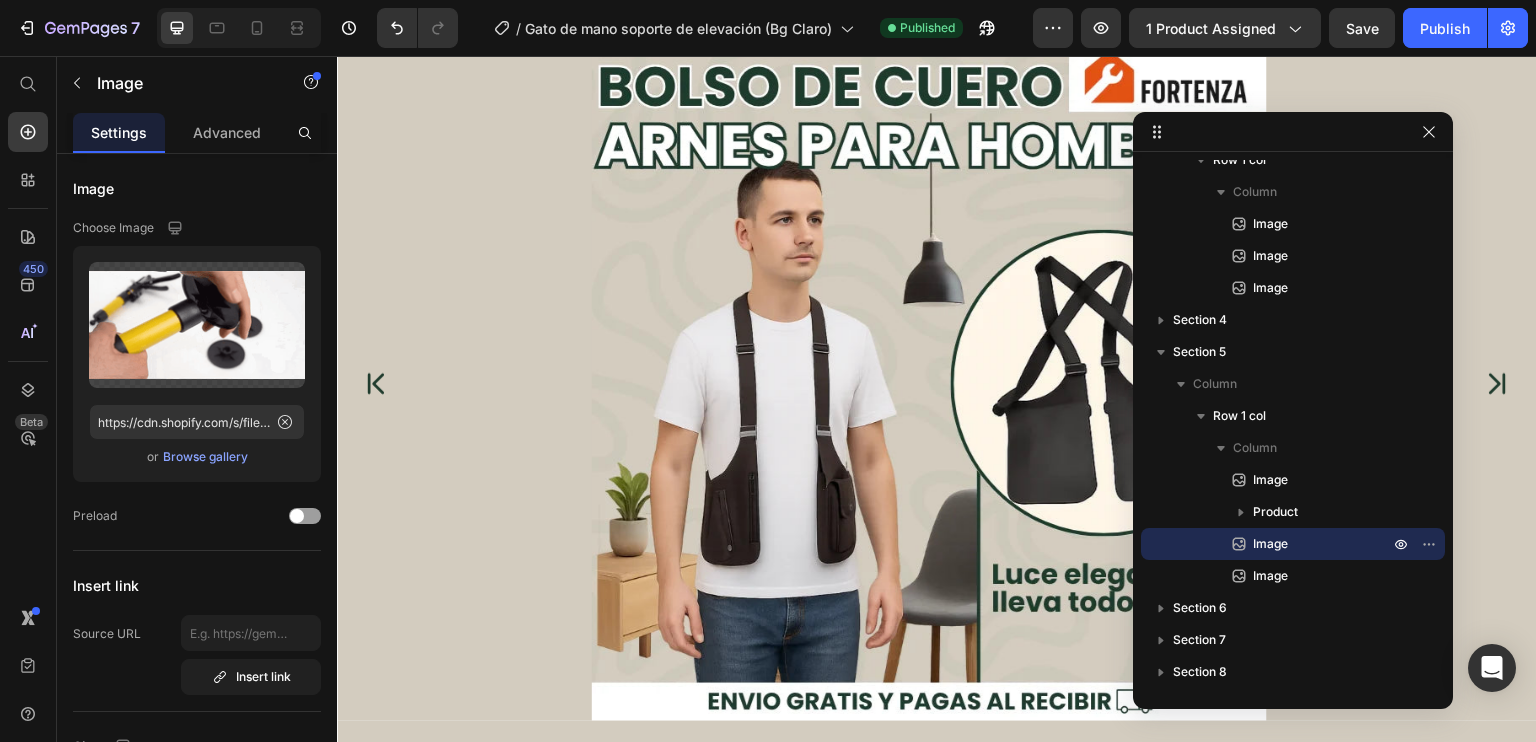 scroll, scrollTop: 0, scrollLeft: 0, axis: both 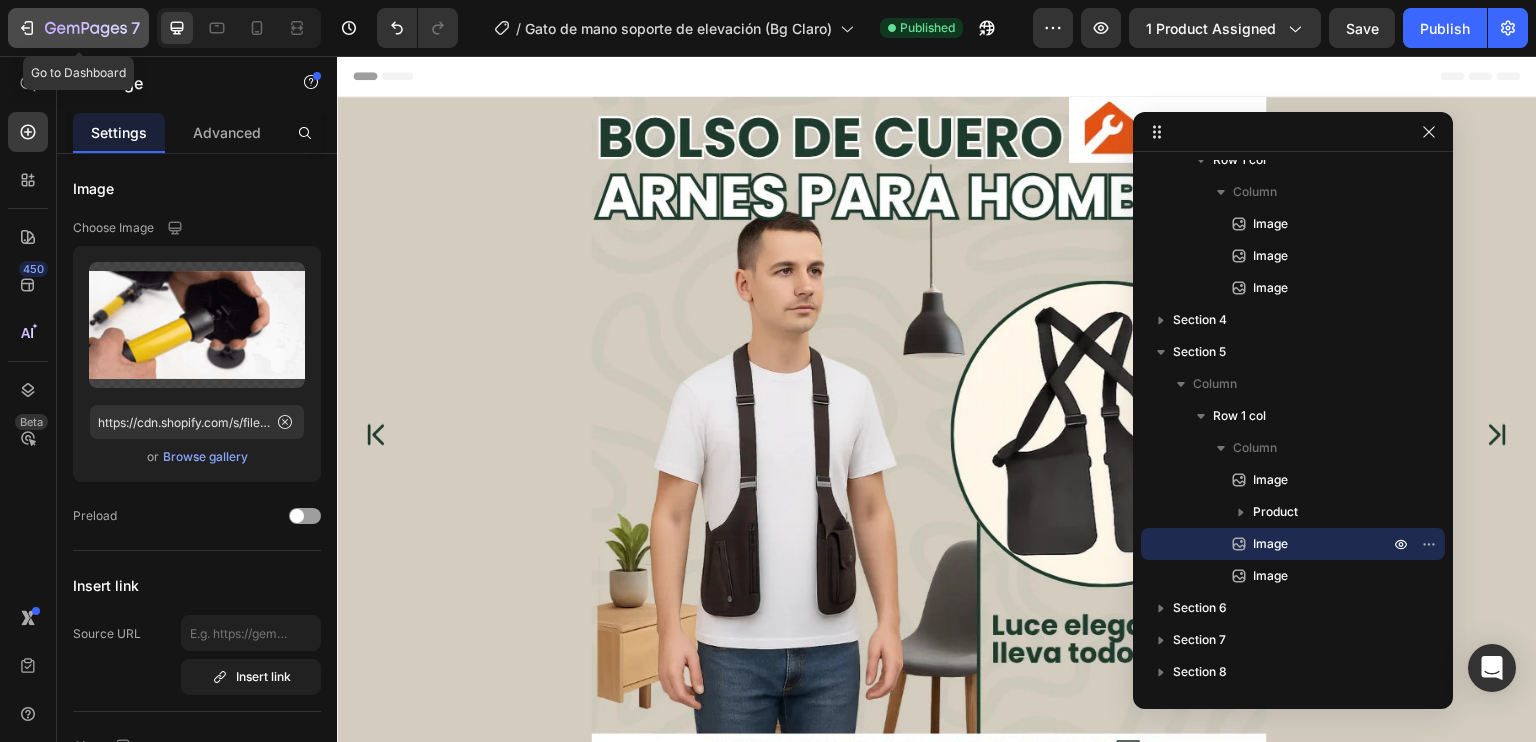 click on "7" at bounding box center [78, 28] 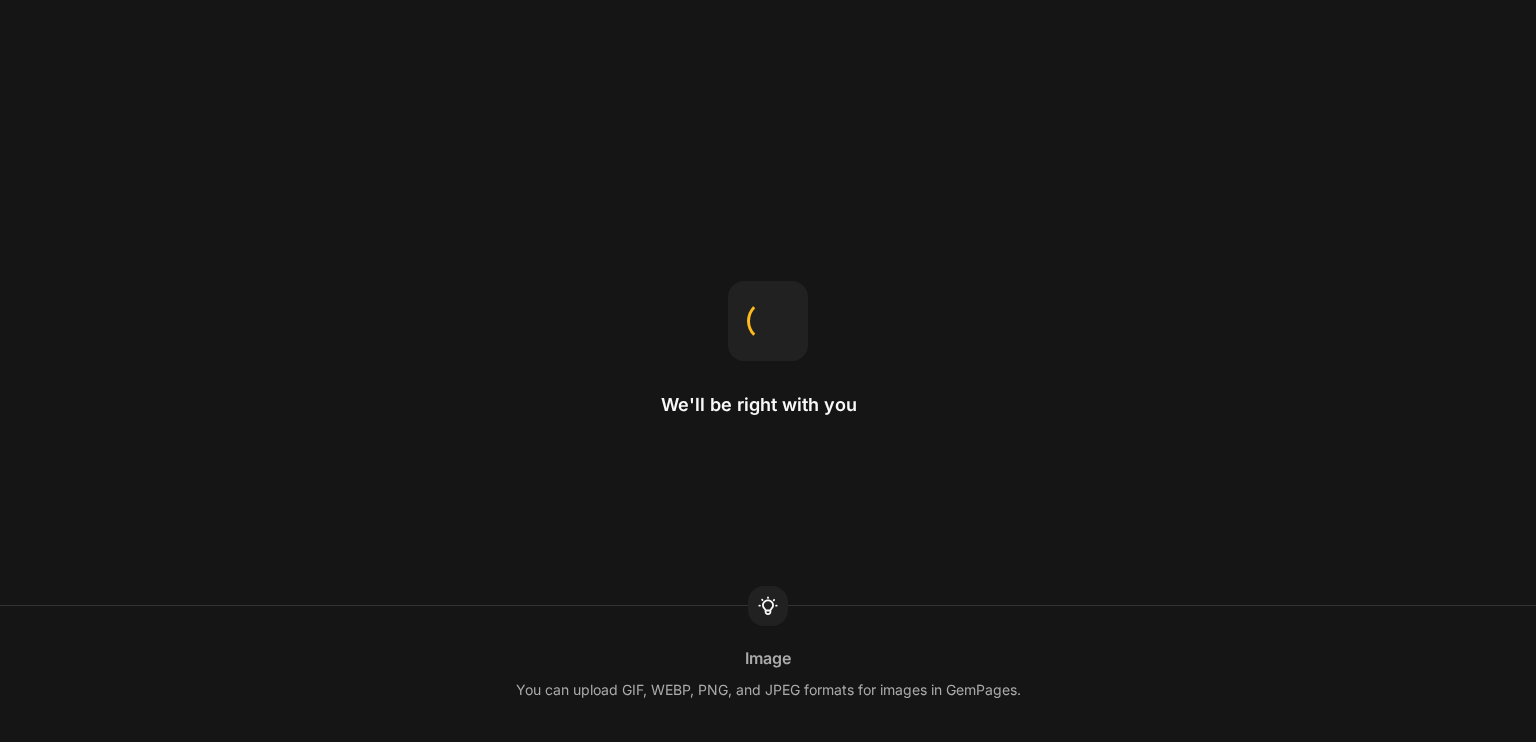 scroll, scrollTop: 0, scrollLeft: 0, axis: both 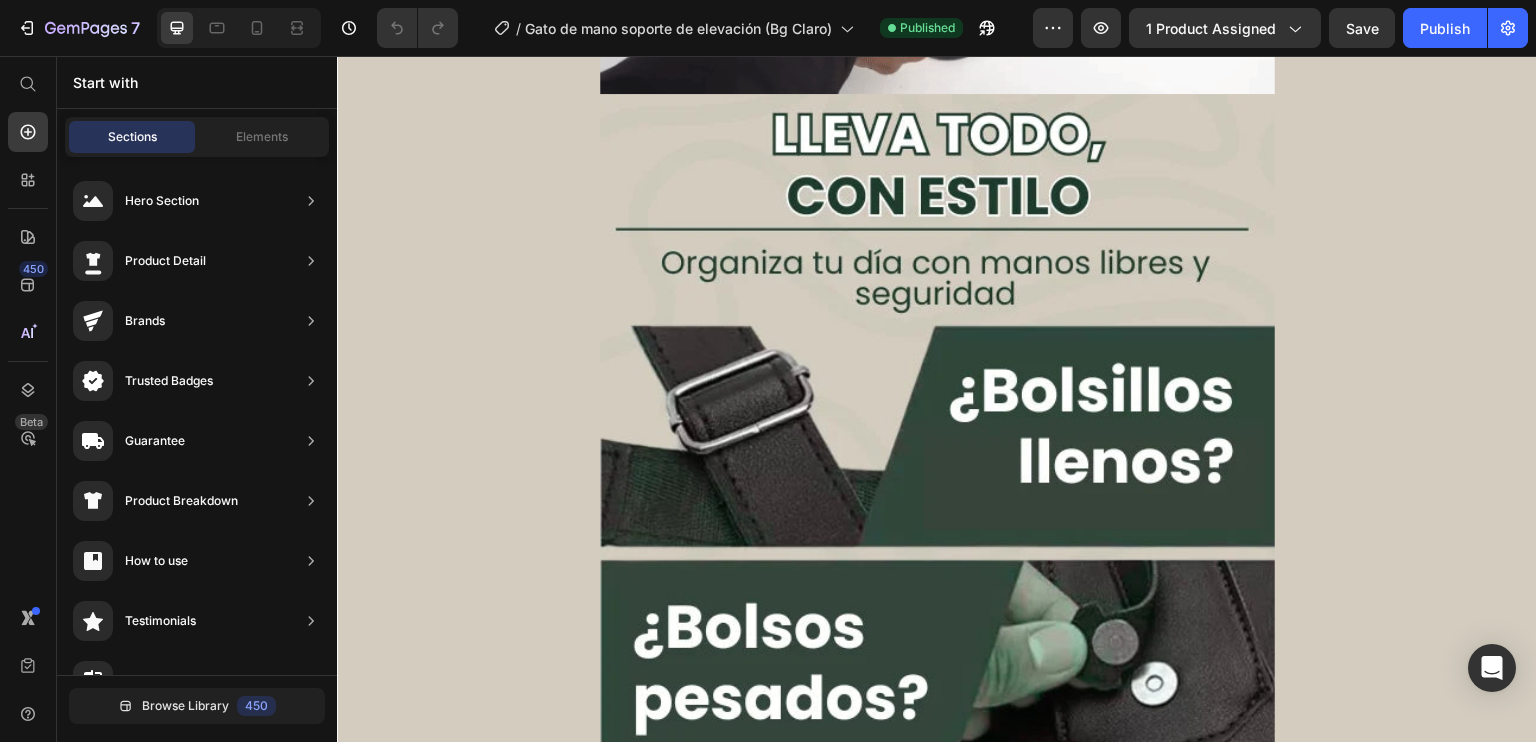 click on "$99,700" at bounding box center [890, -357] 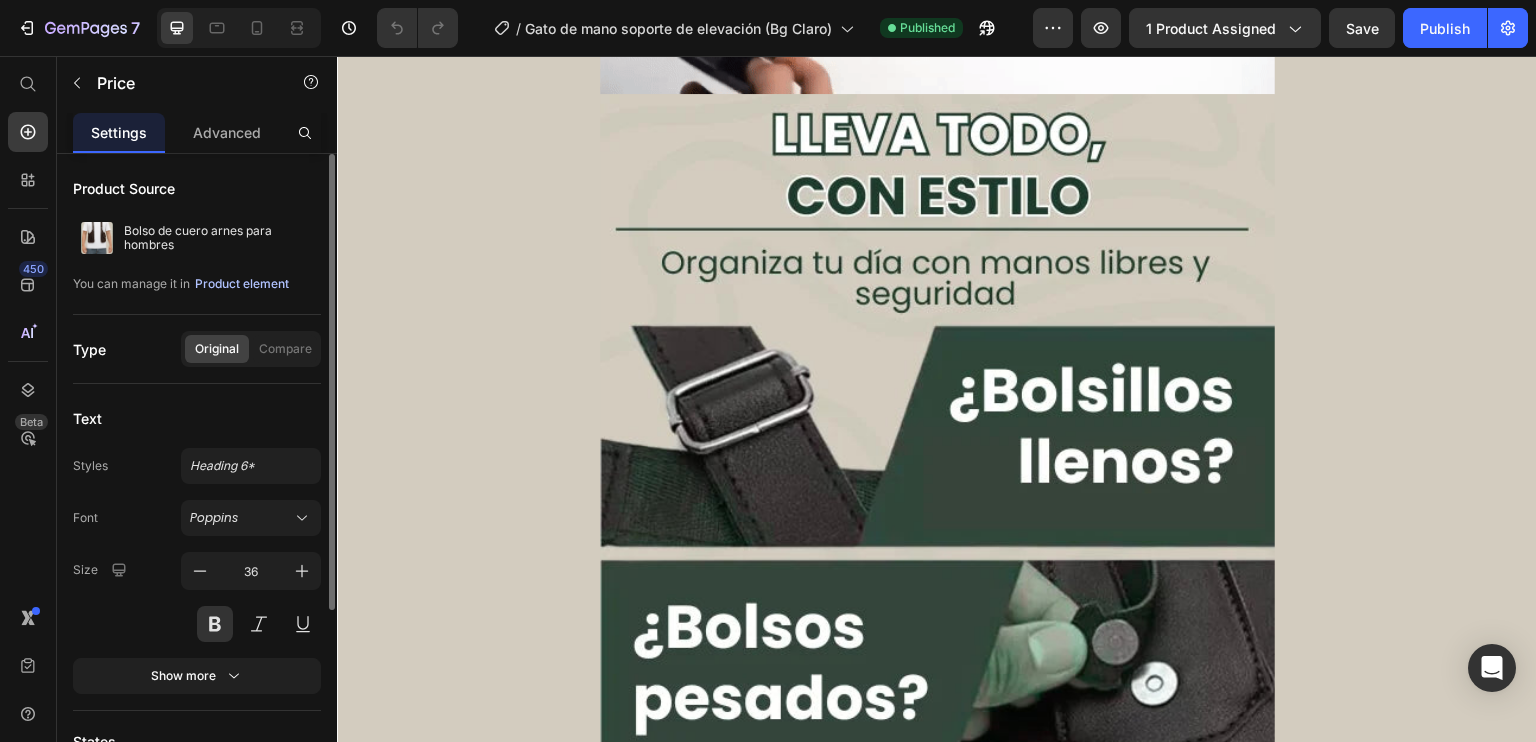 click on "Product element" at bounding box center (242, 284) 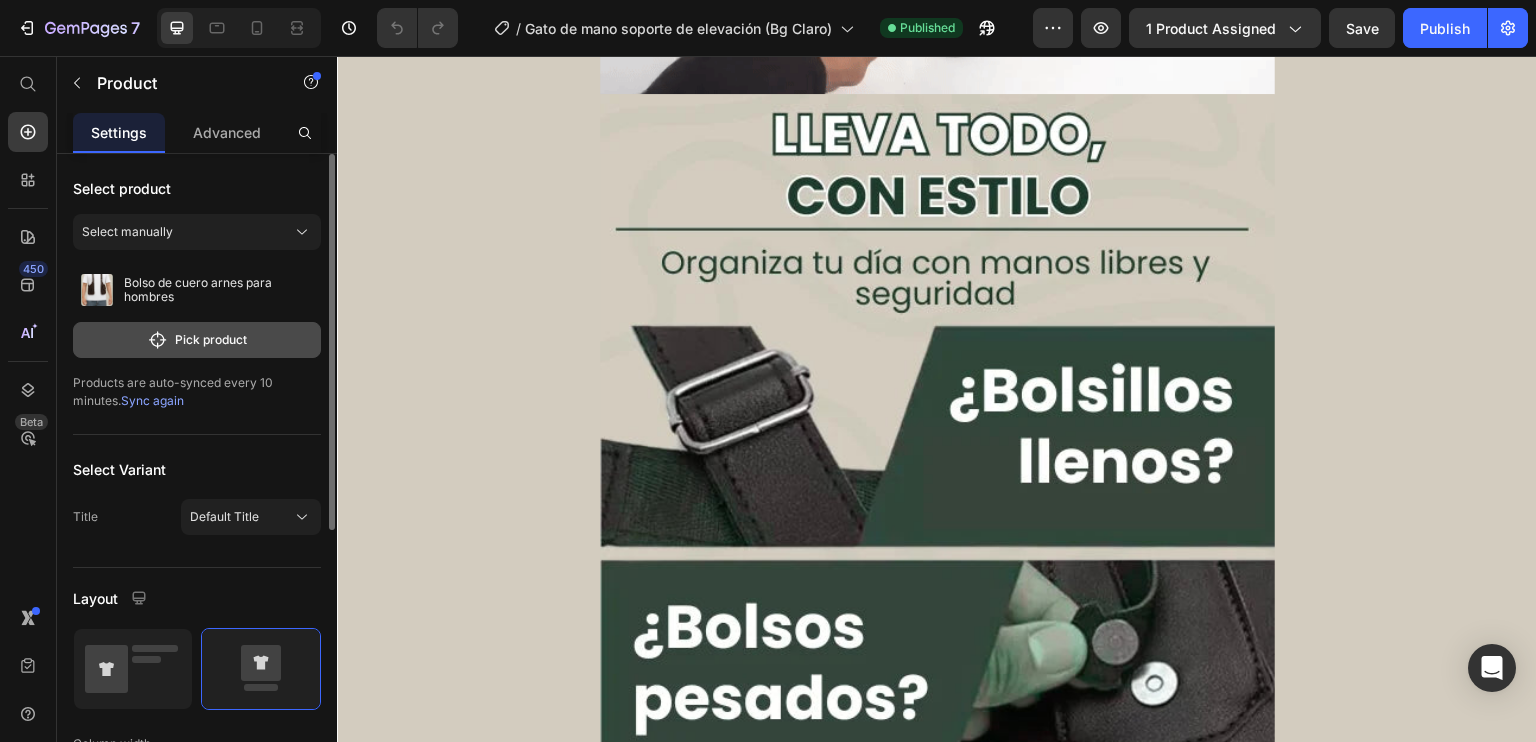 click on "Pick product" 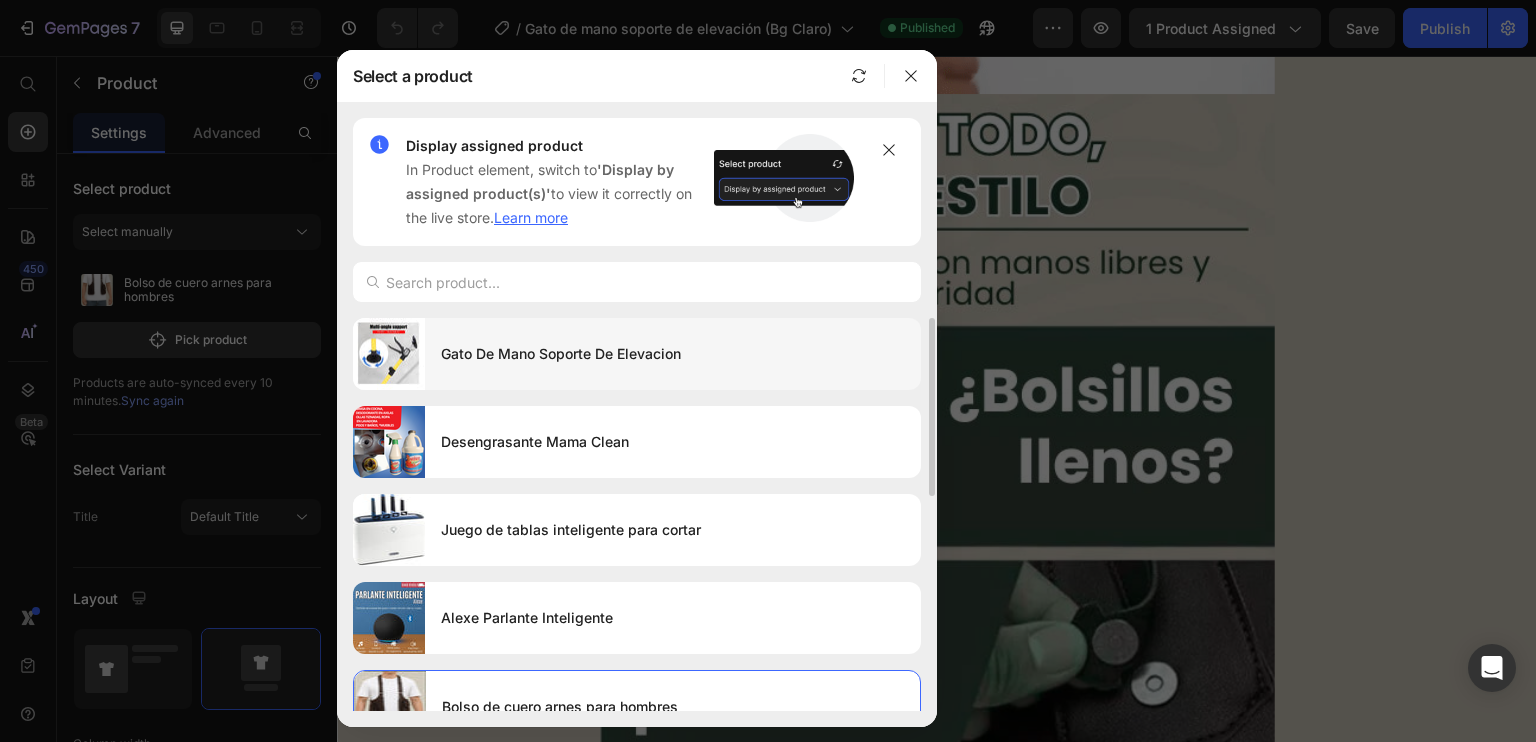 click on "Gato De Mano Soporte De Elevacion" at bounding box center [673, 354] 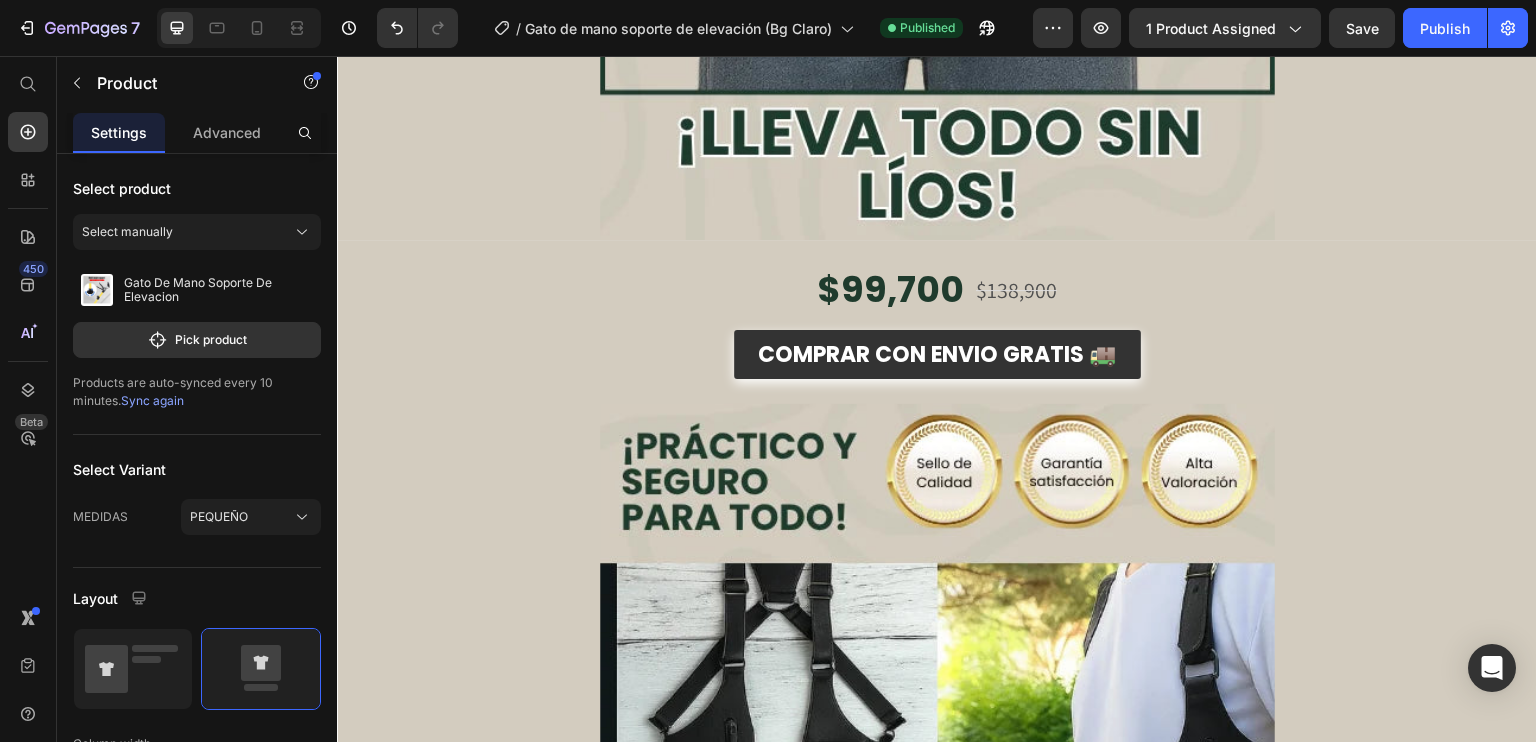 scroll, scrollTop: 3183, scrollLeft: 0, axis: vertical 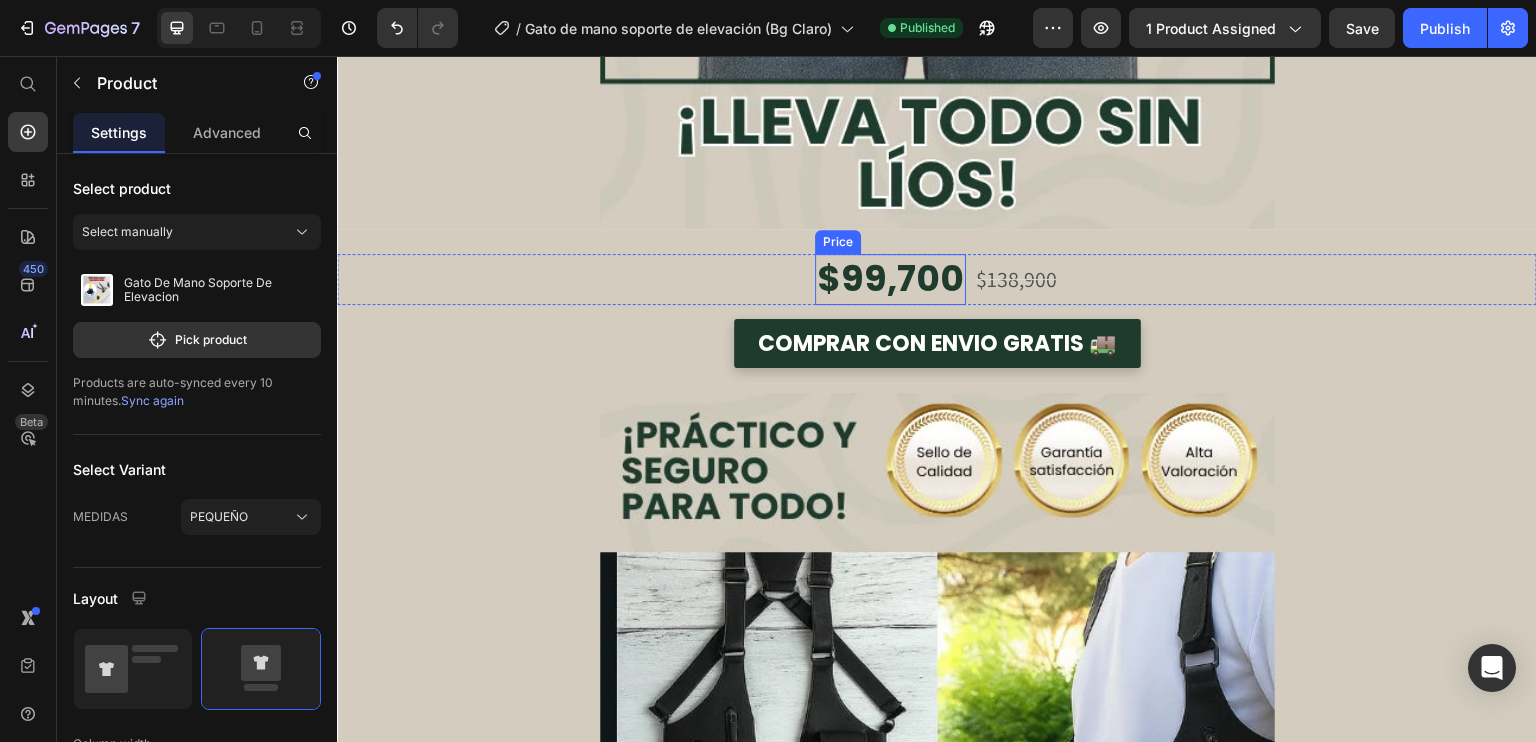 click on "$99,700" at bounding box center [890, 279] 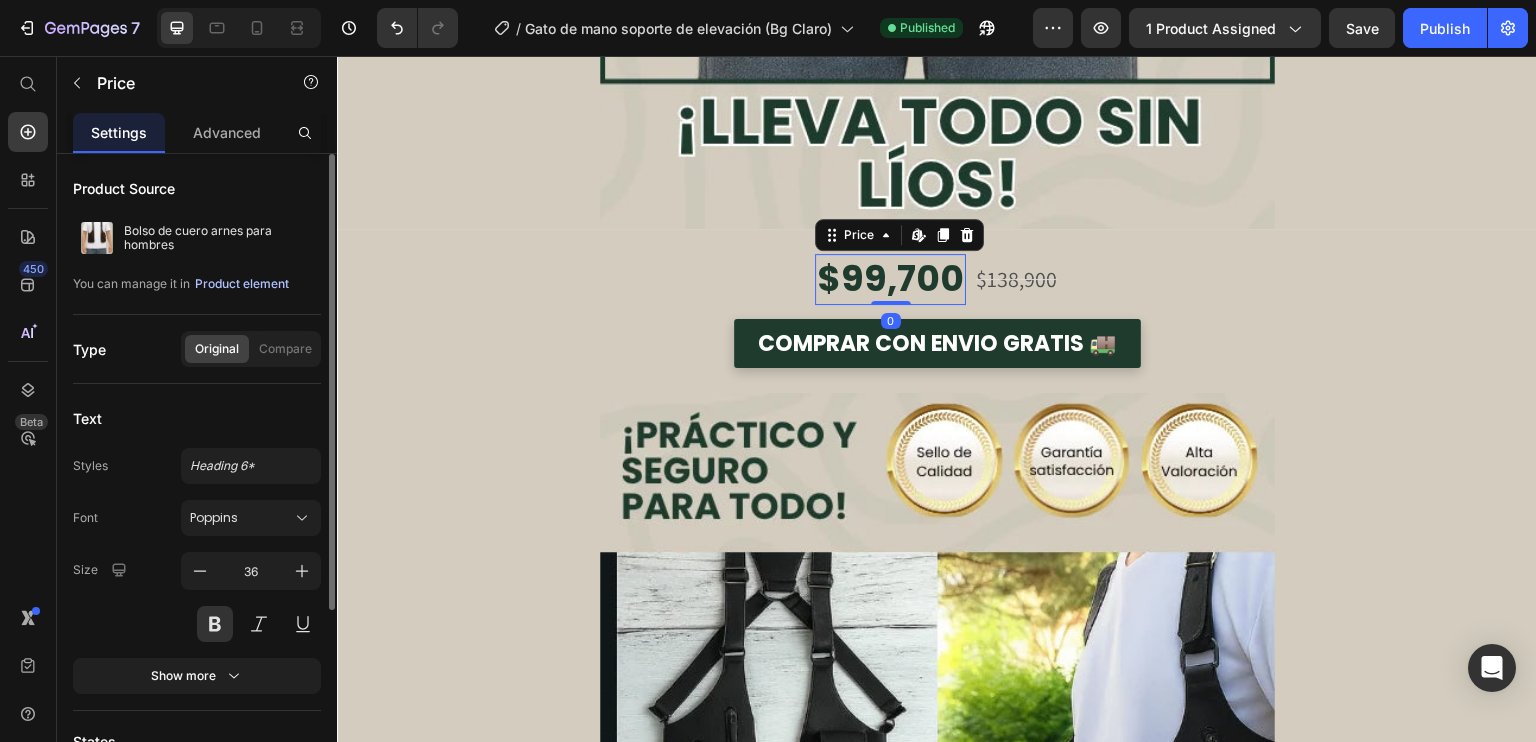 click on "Product element" at bounding box center [242, 284] 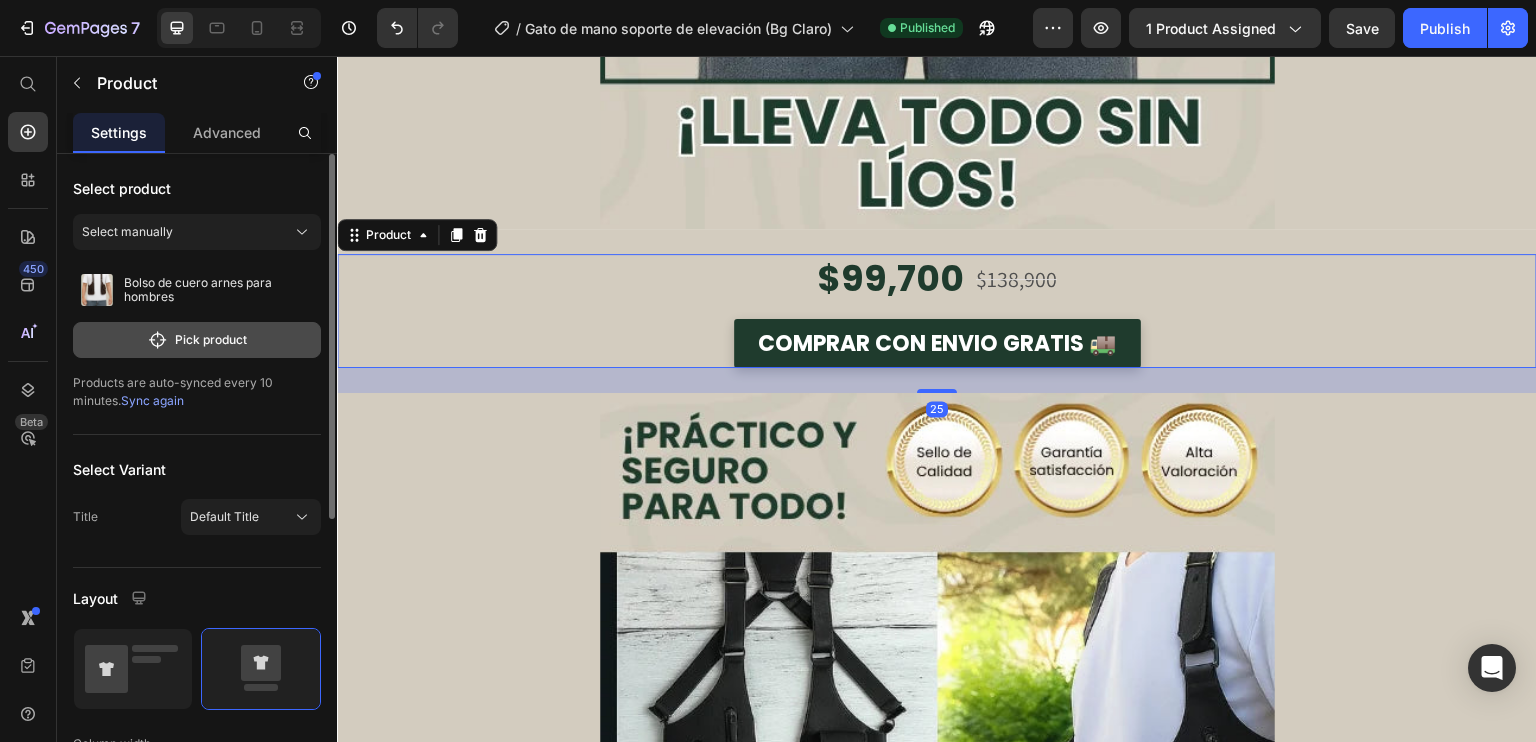 click on "Pick product" at bounding box center [197, 340] 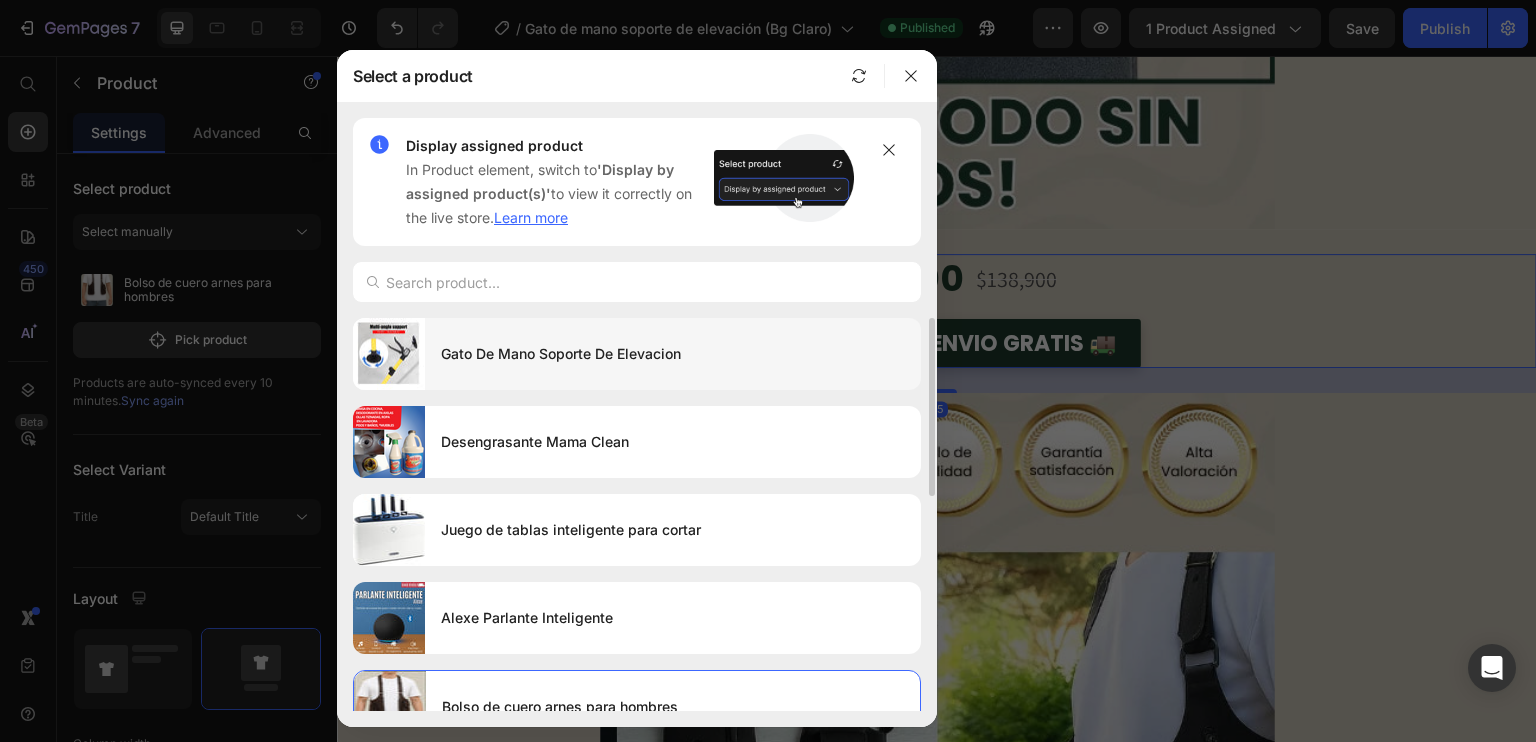 click on "Gato De Mano Soporte De Elevacion" at bounding box center (673, 354) 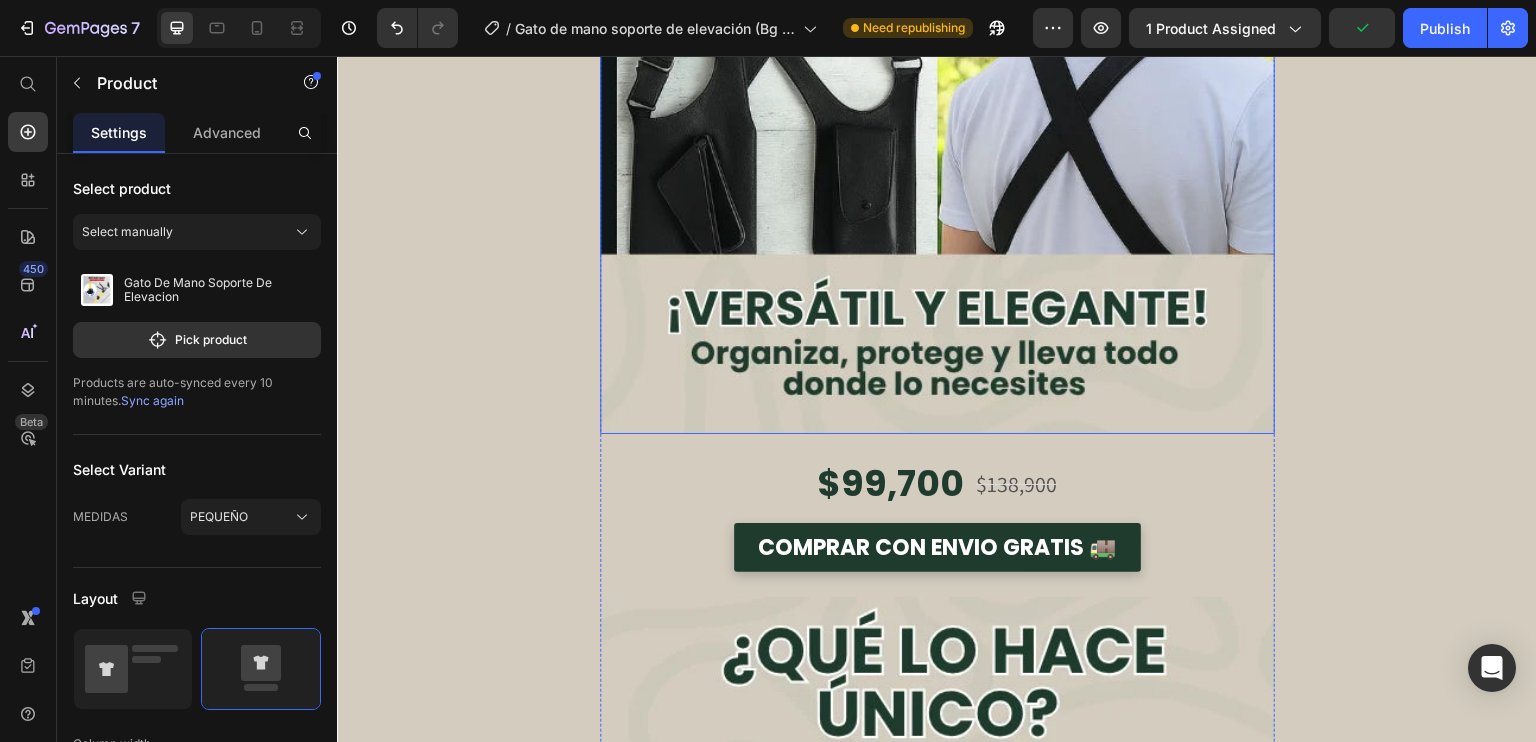 scroll, scrollTop: 4555, scrollLeft: 0, axis: vertical 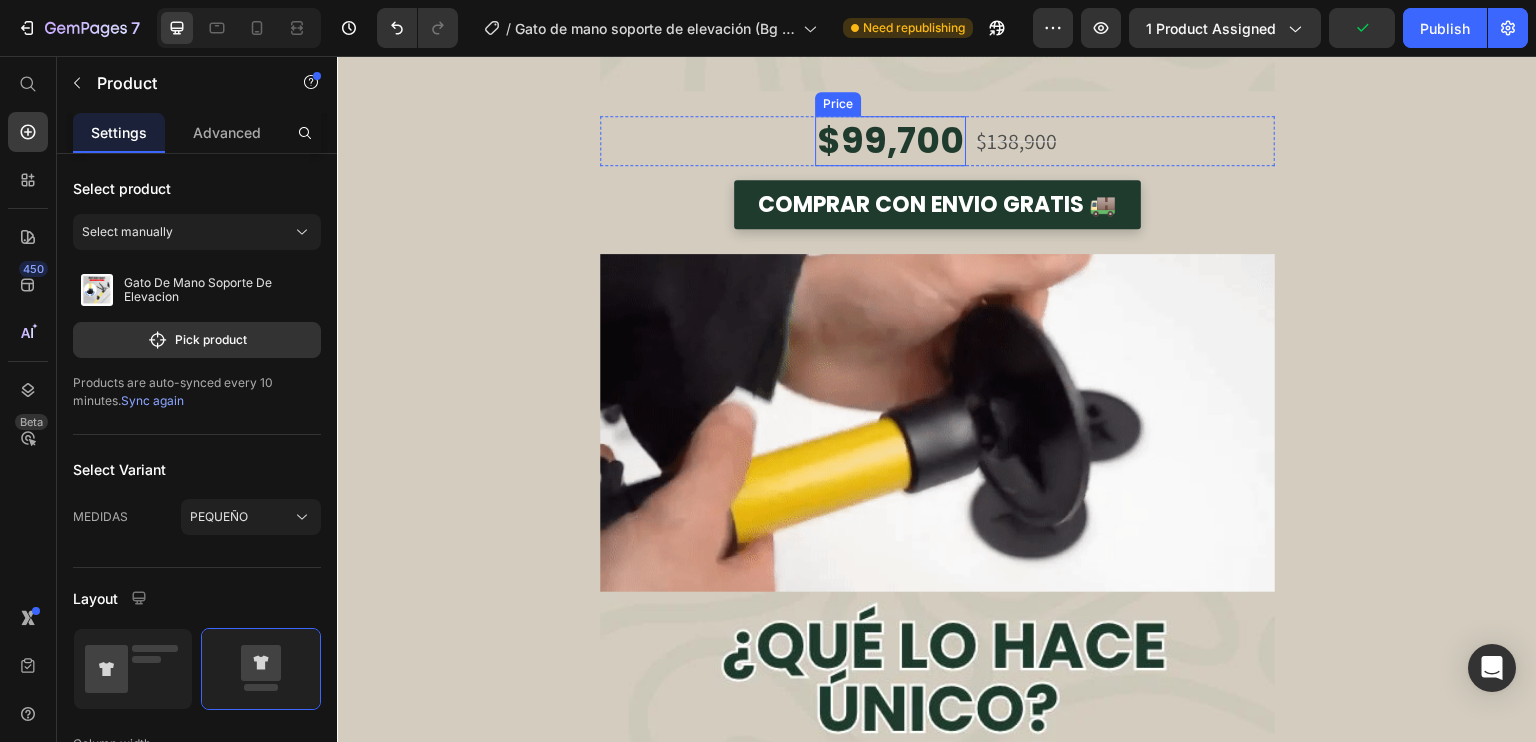 click on "$99,700" at bounding box center (890, 141) 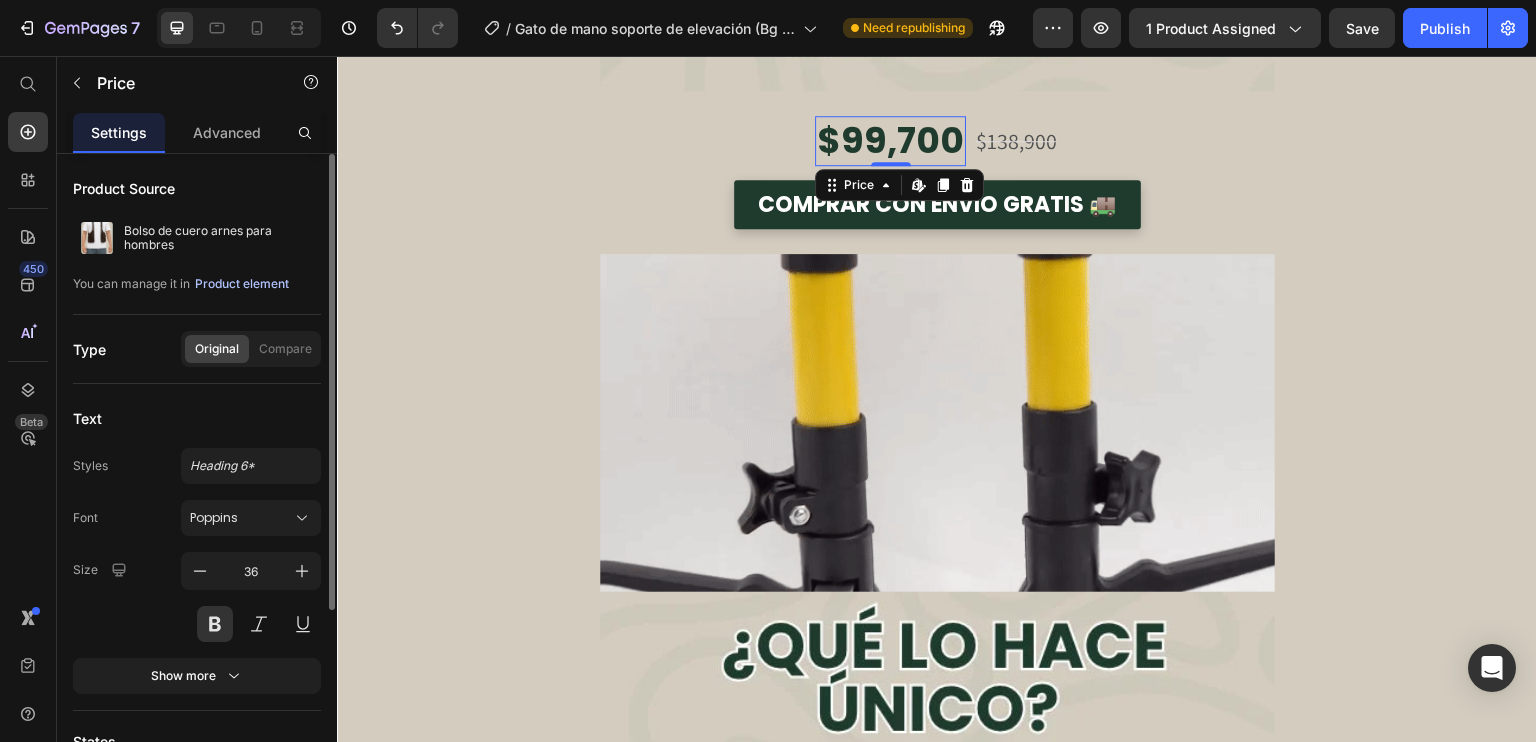 click on "Product element" at bounding box center (242, 284) 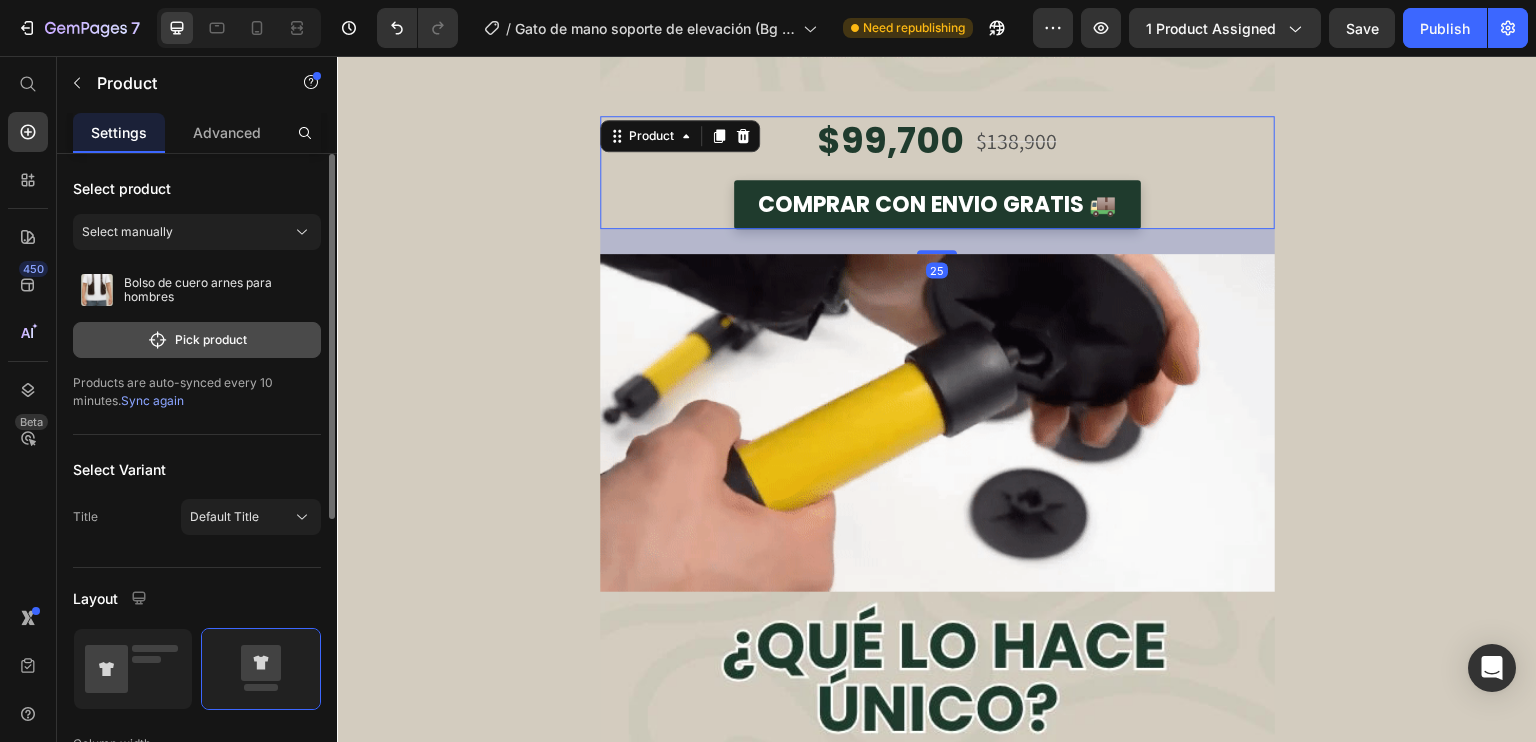 click on "Pick product" 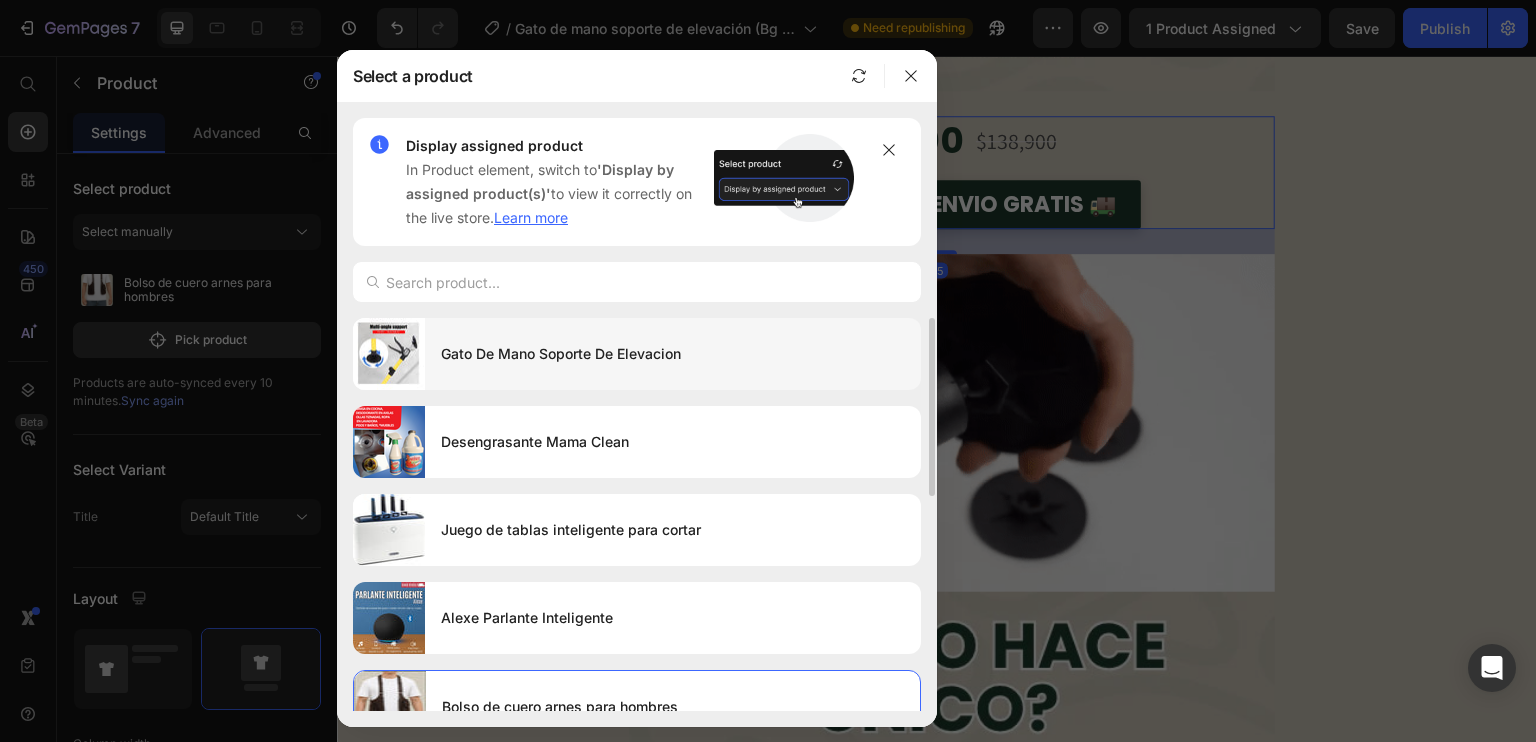 click on "Gato De Mano Soporte De Elevacion" at bounding box center [673, 354] 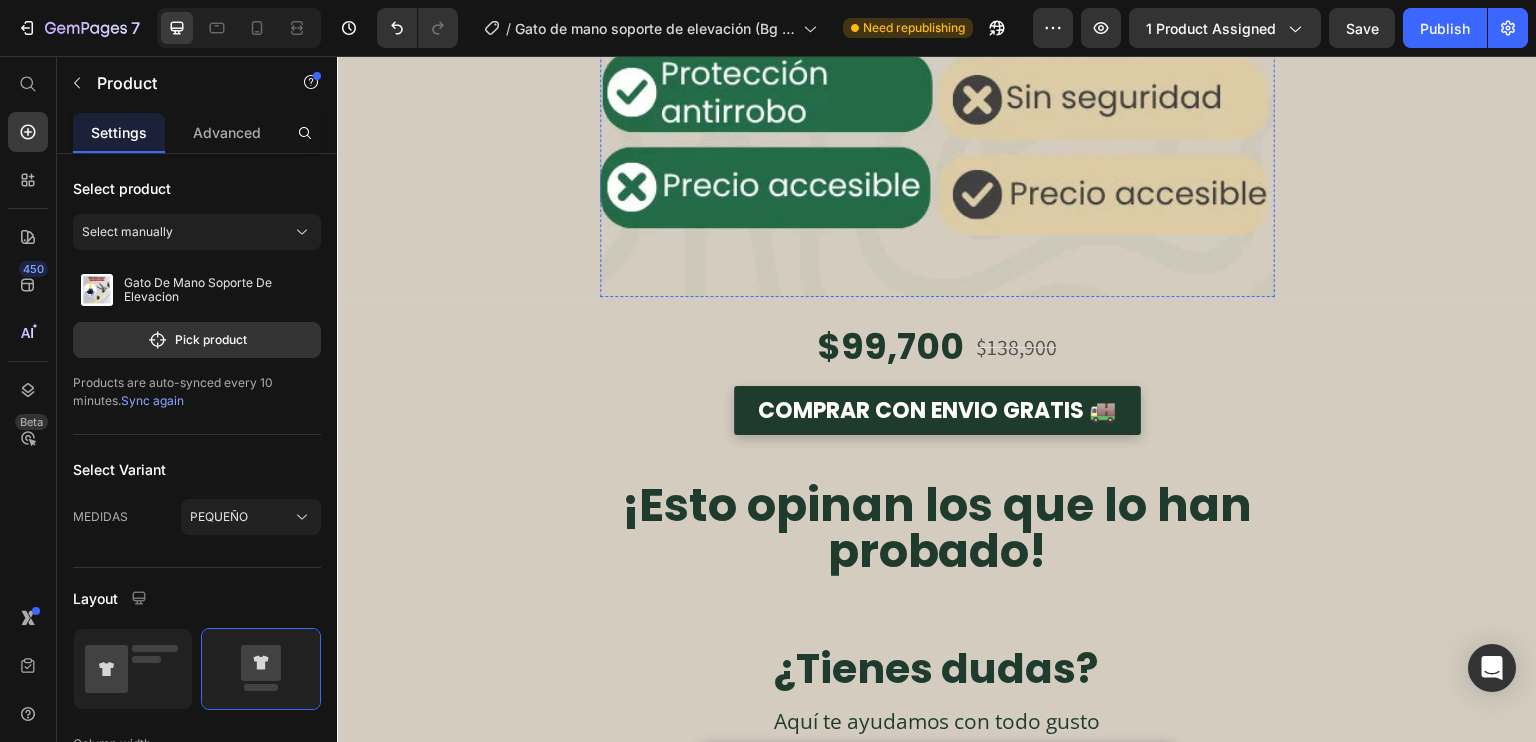 scroll, scrollTop: 5928, scrollLeft: 0, axis: vertical 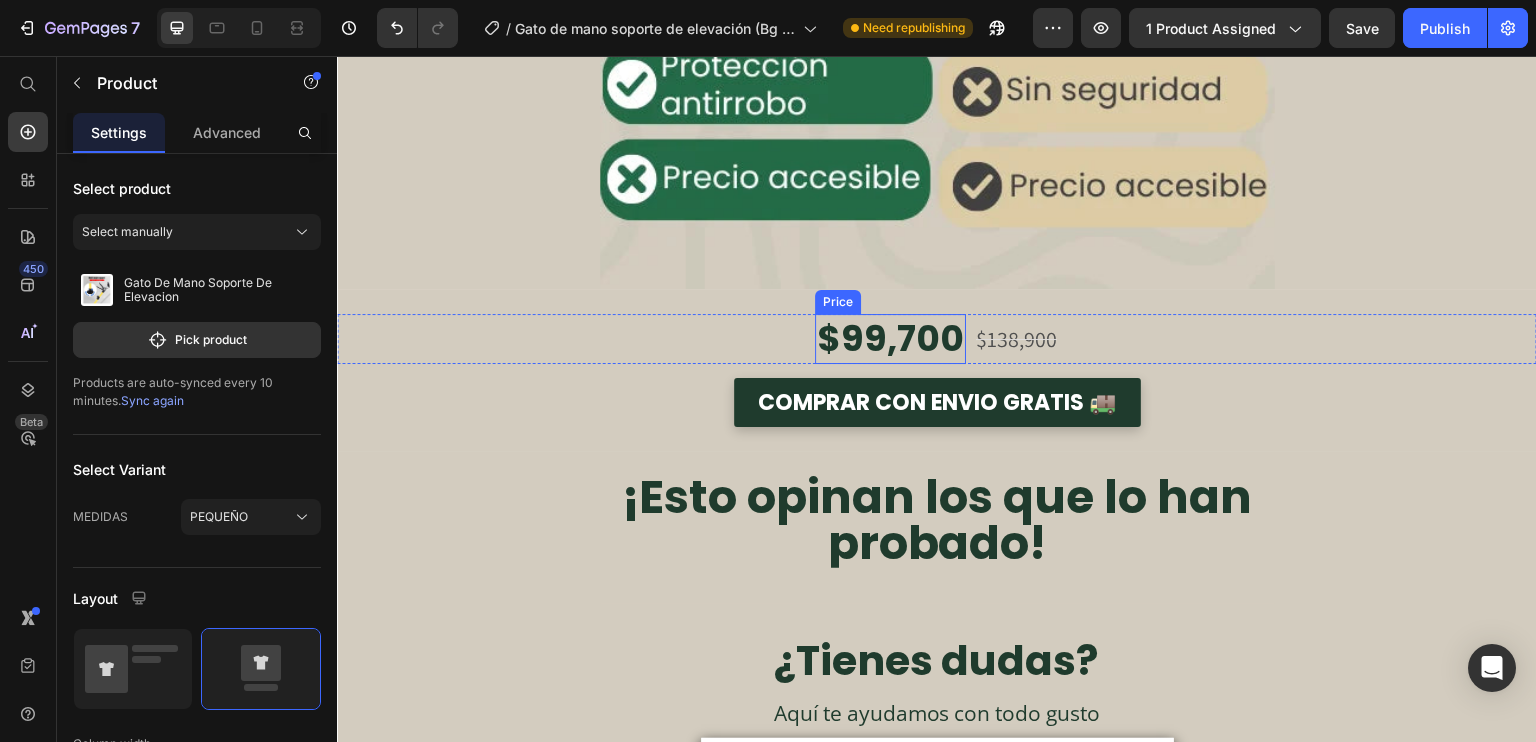 click on "$99,700" at bounding box center [890, 339] 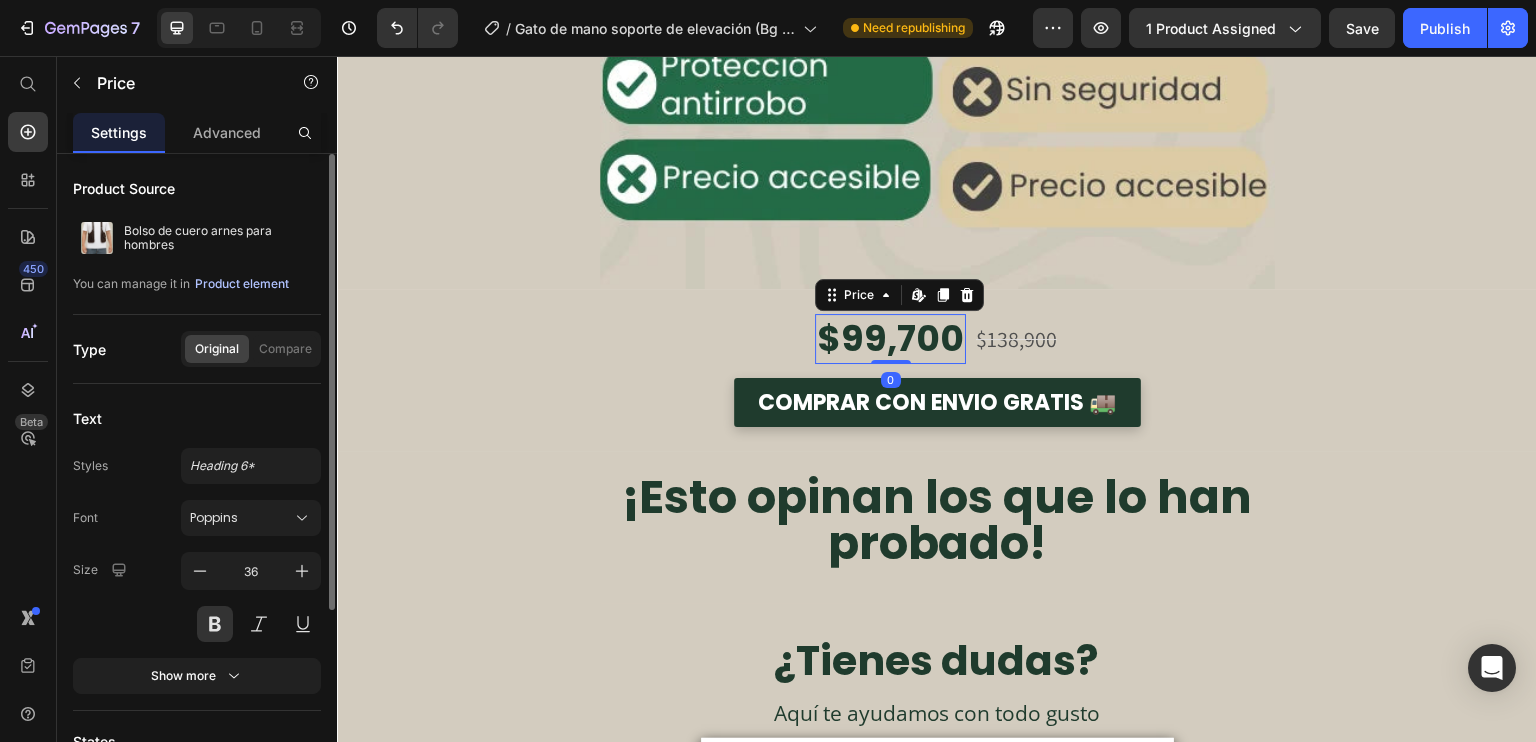 click on "Product element" at bounding box center [242, 284] 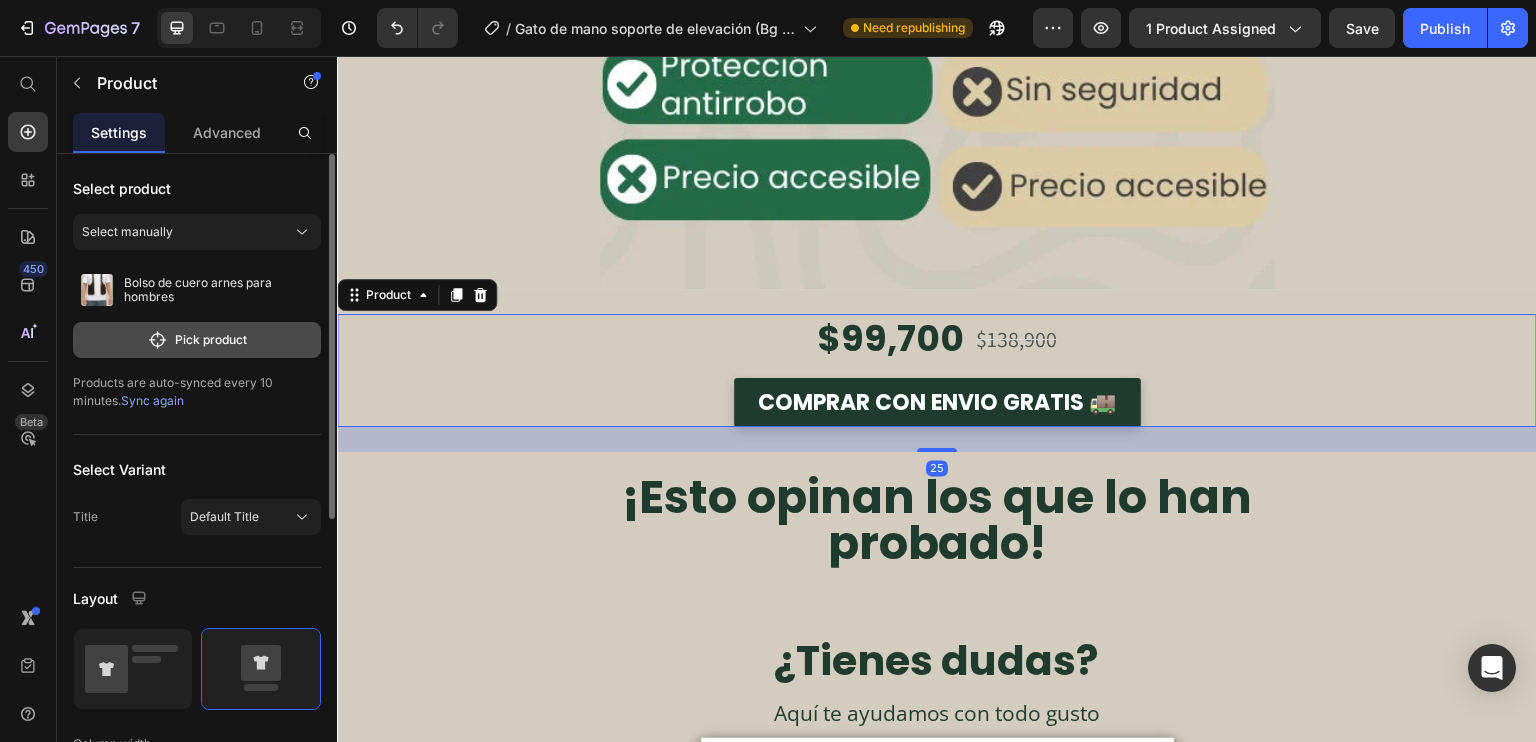 click on "Pick product" 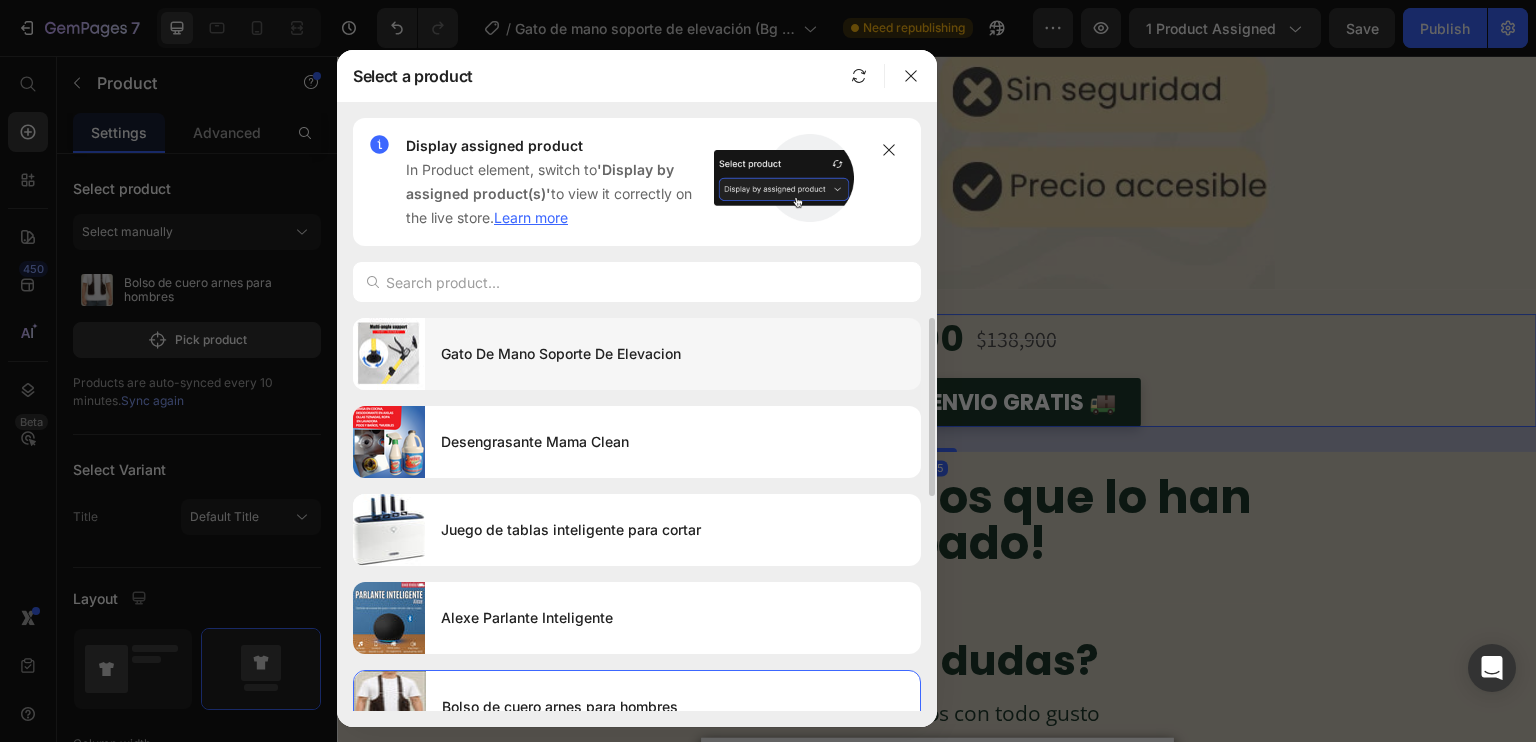 click on "Gato De Mano Soporte De Elevacion" at bounding box center [673, 354] 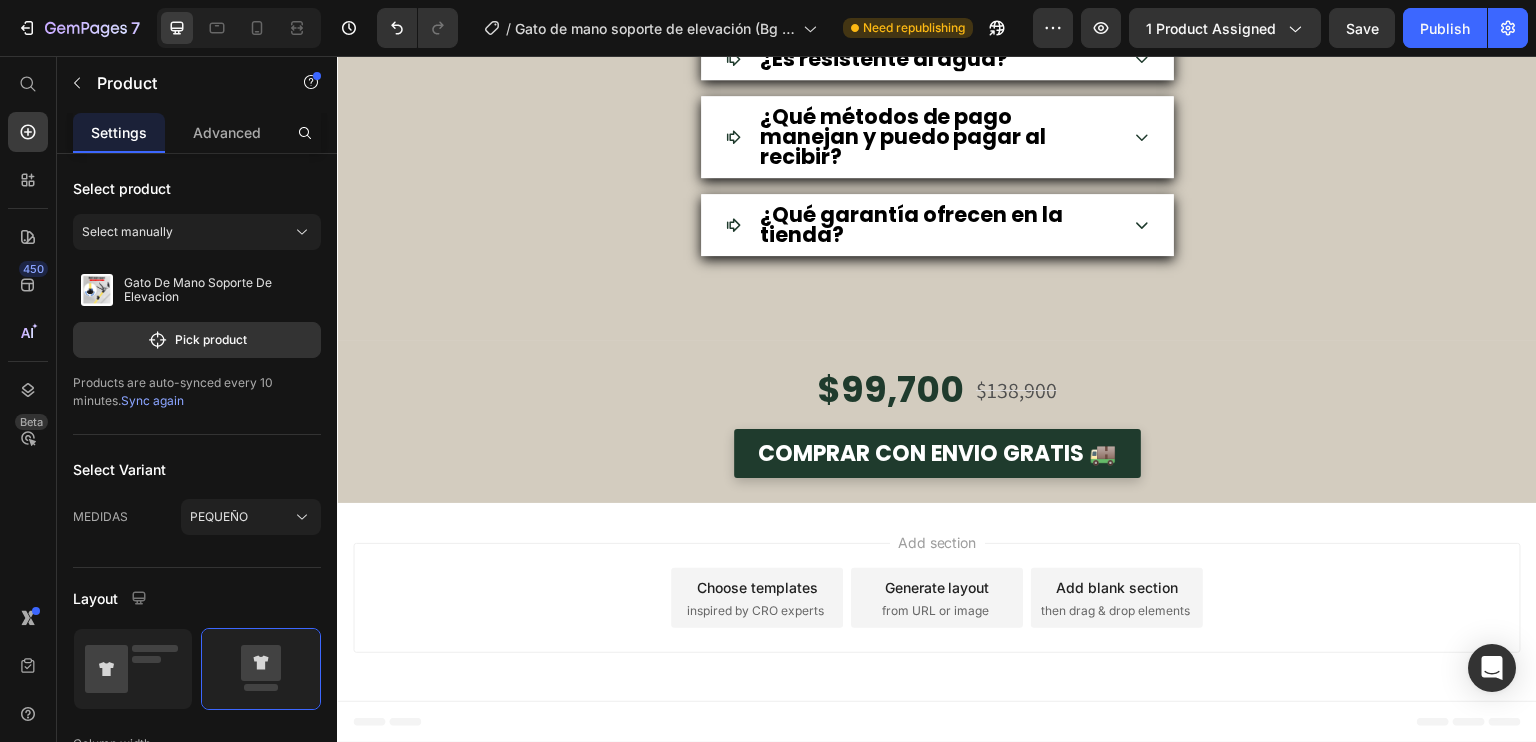 scroll, scrollTop: 7134, scrollLeft: 0, axis: vertical 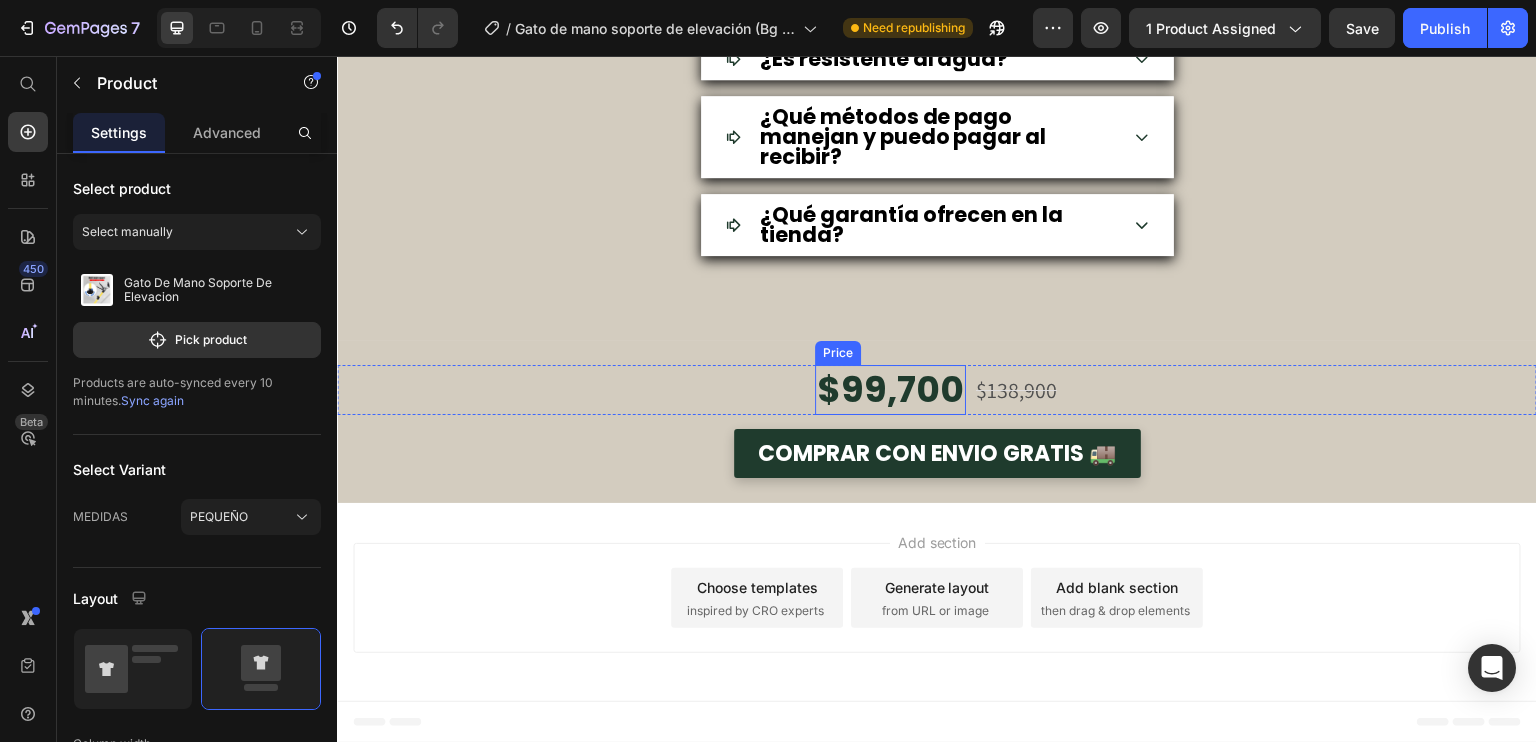 click on "$99,700" at bounding box center [890, 390] 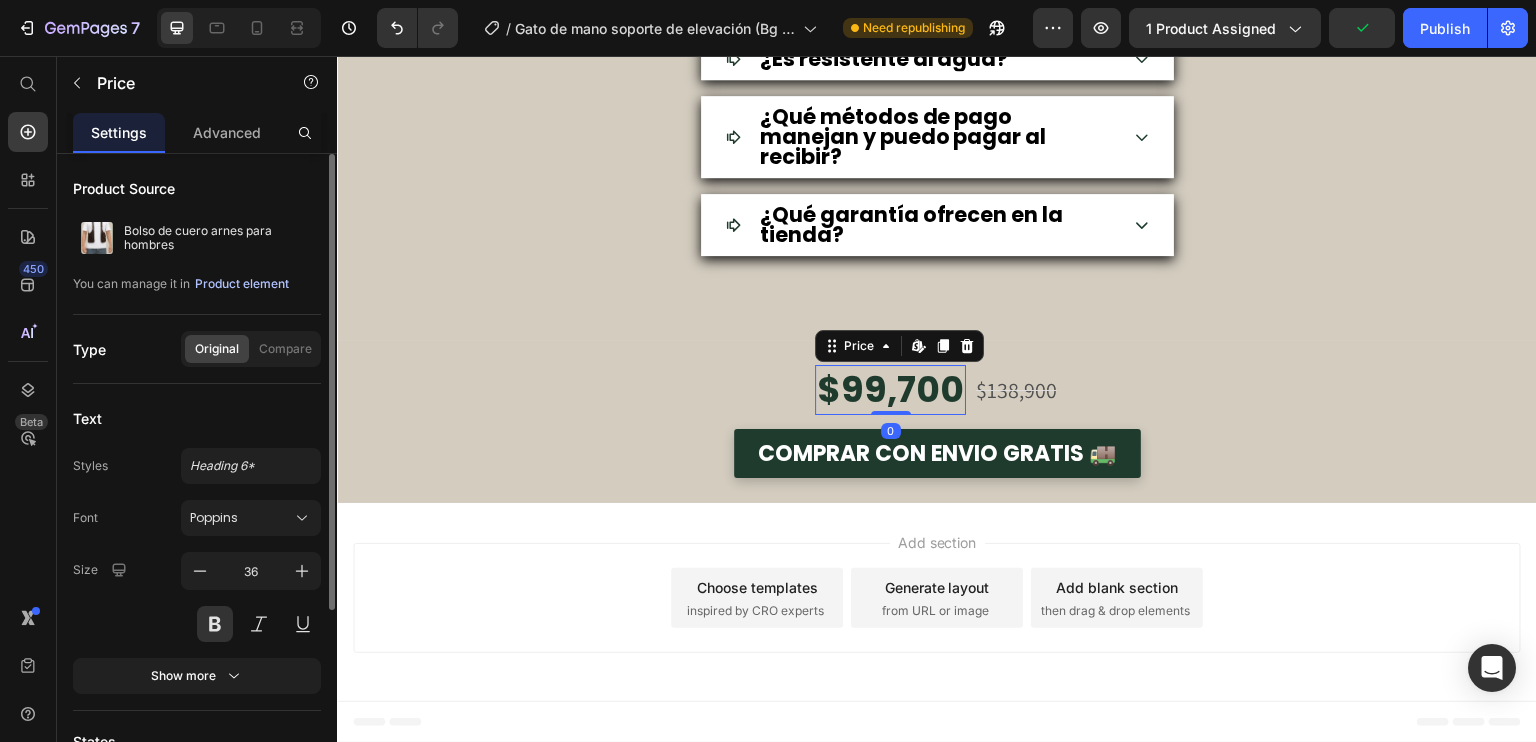 click on "Product element" at bounding box center (242, 284) 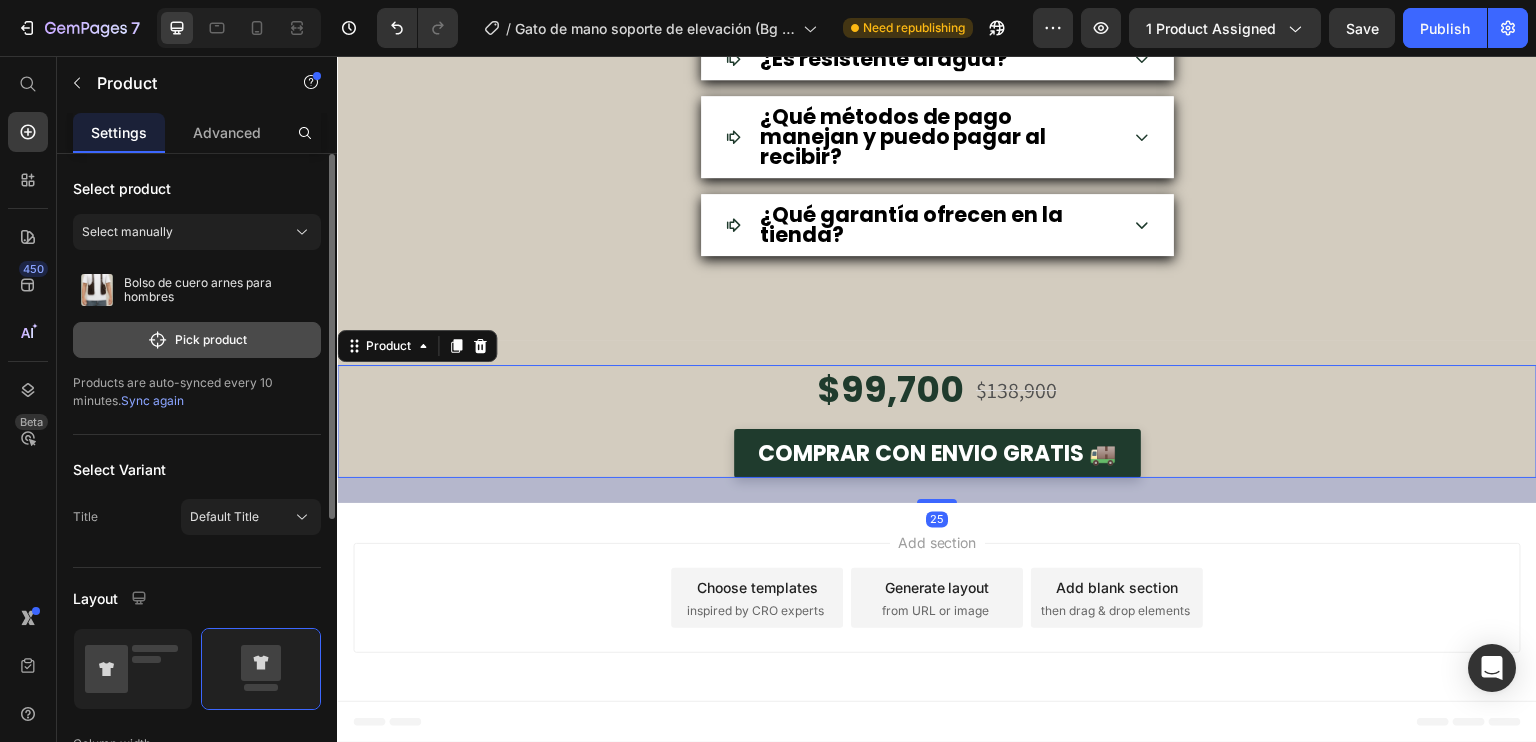 click on "Pick product" at bounding box center [197, 340] 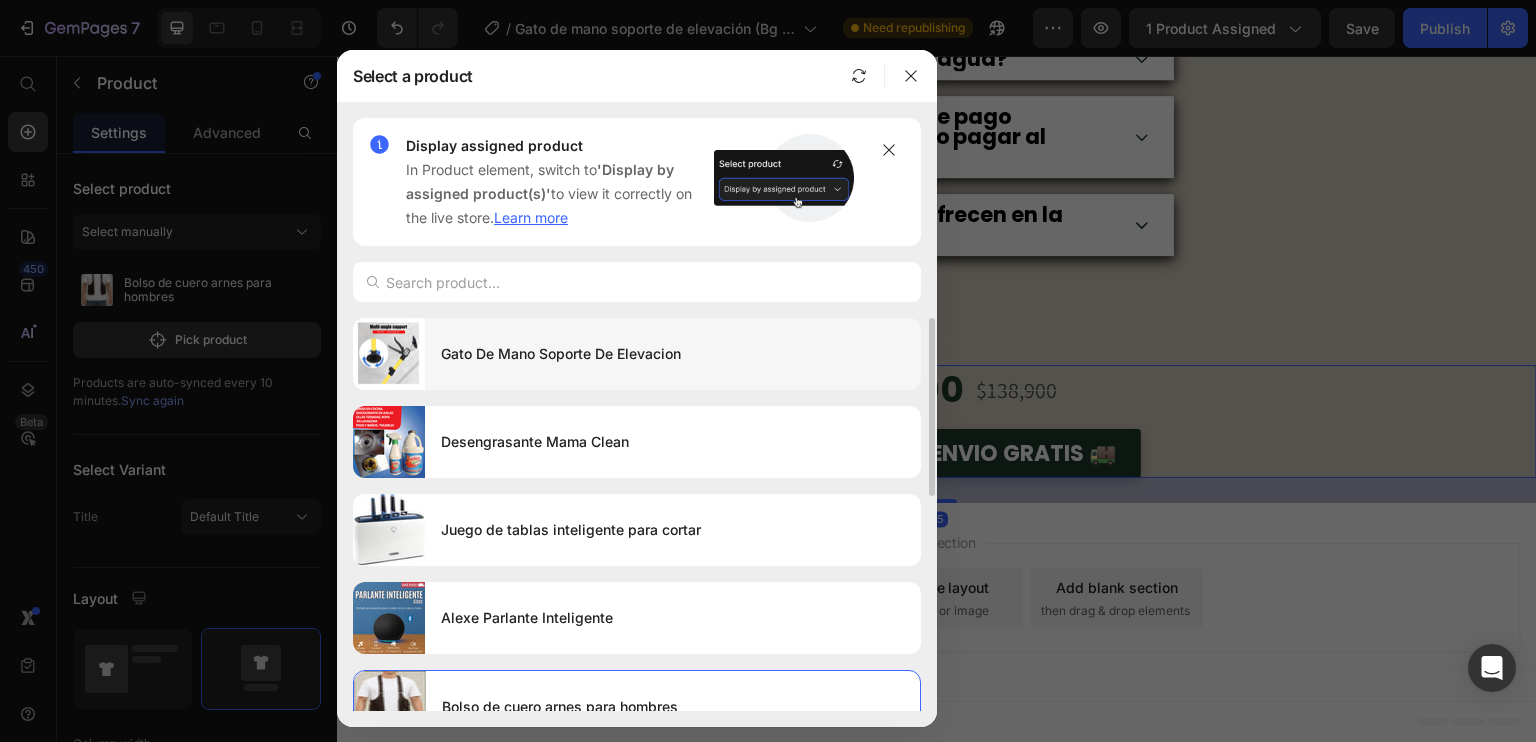 click on "Gato De Mano Soporte De Elevacion" at bounding box center [673, 354] 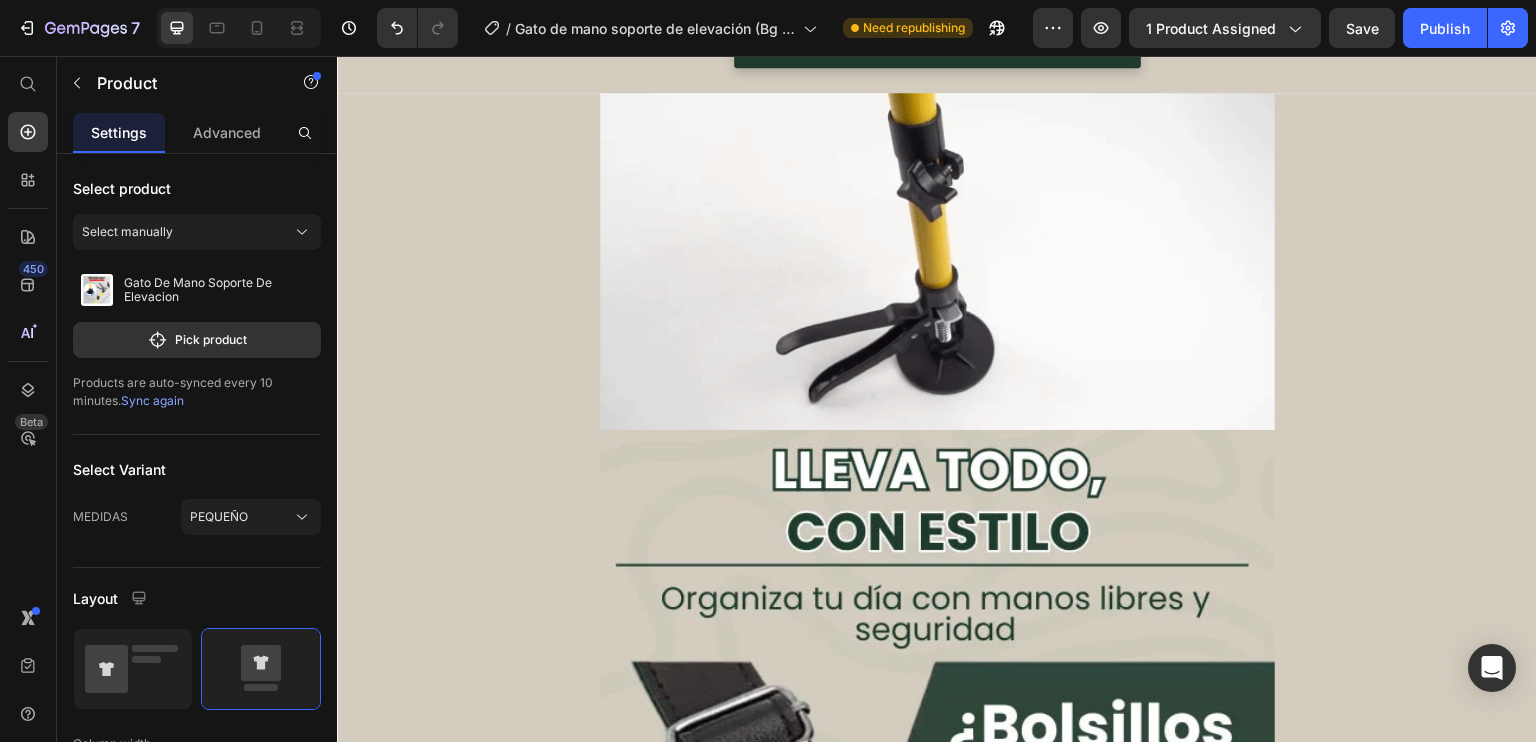 scroll, scrollTop: 0, scrollLeft: 0, axis: both 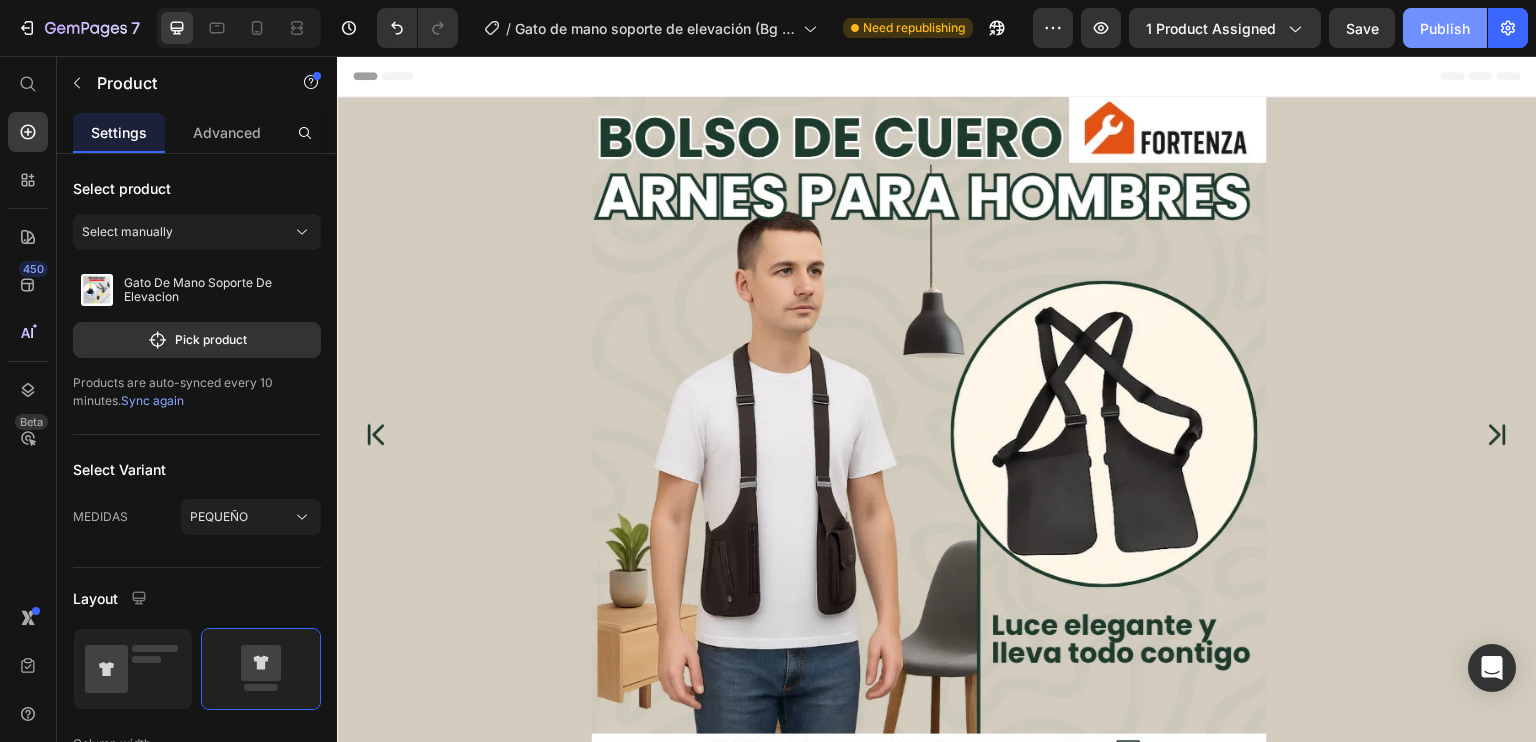 click on "Publish" 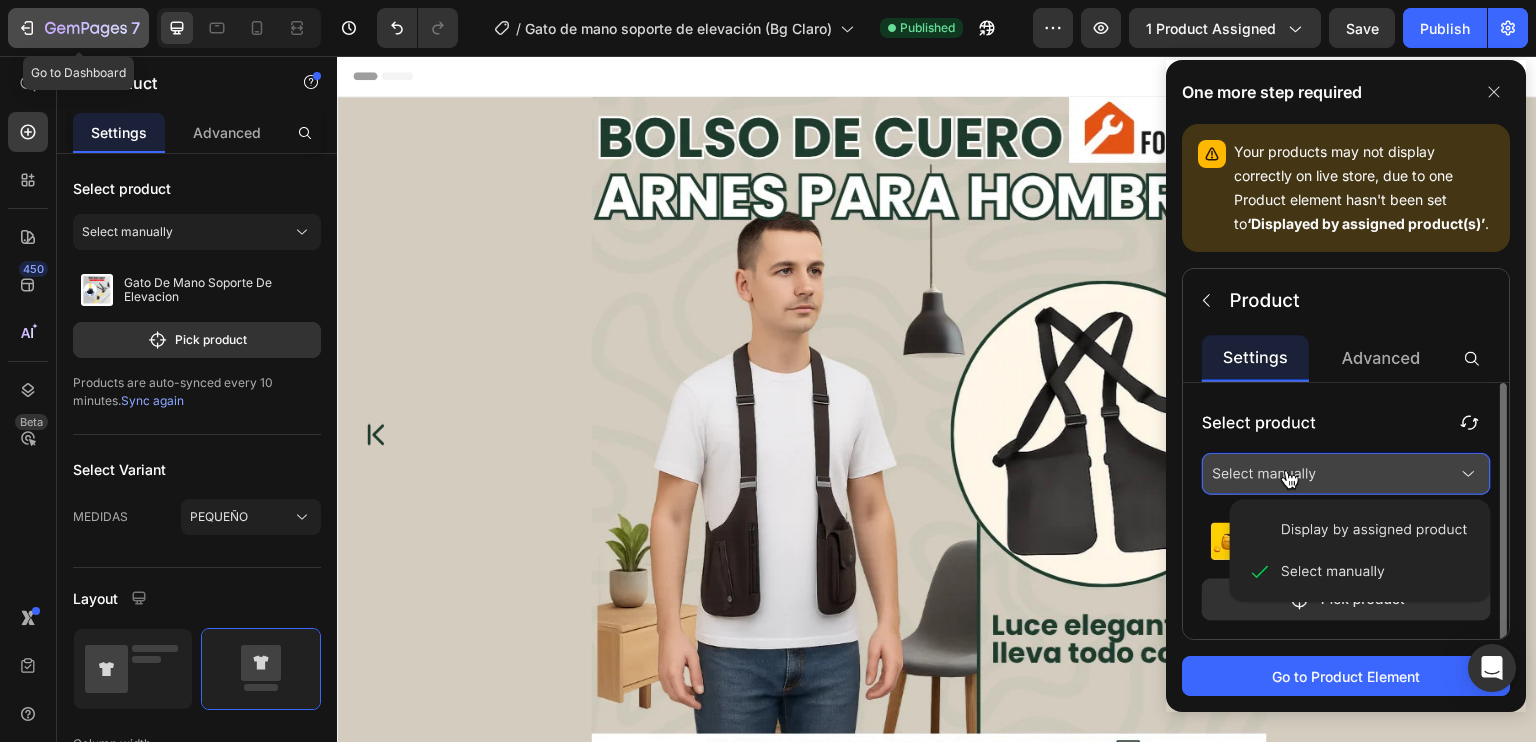 click on "7" at bounding box center [78, 28] 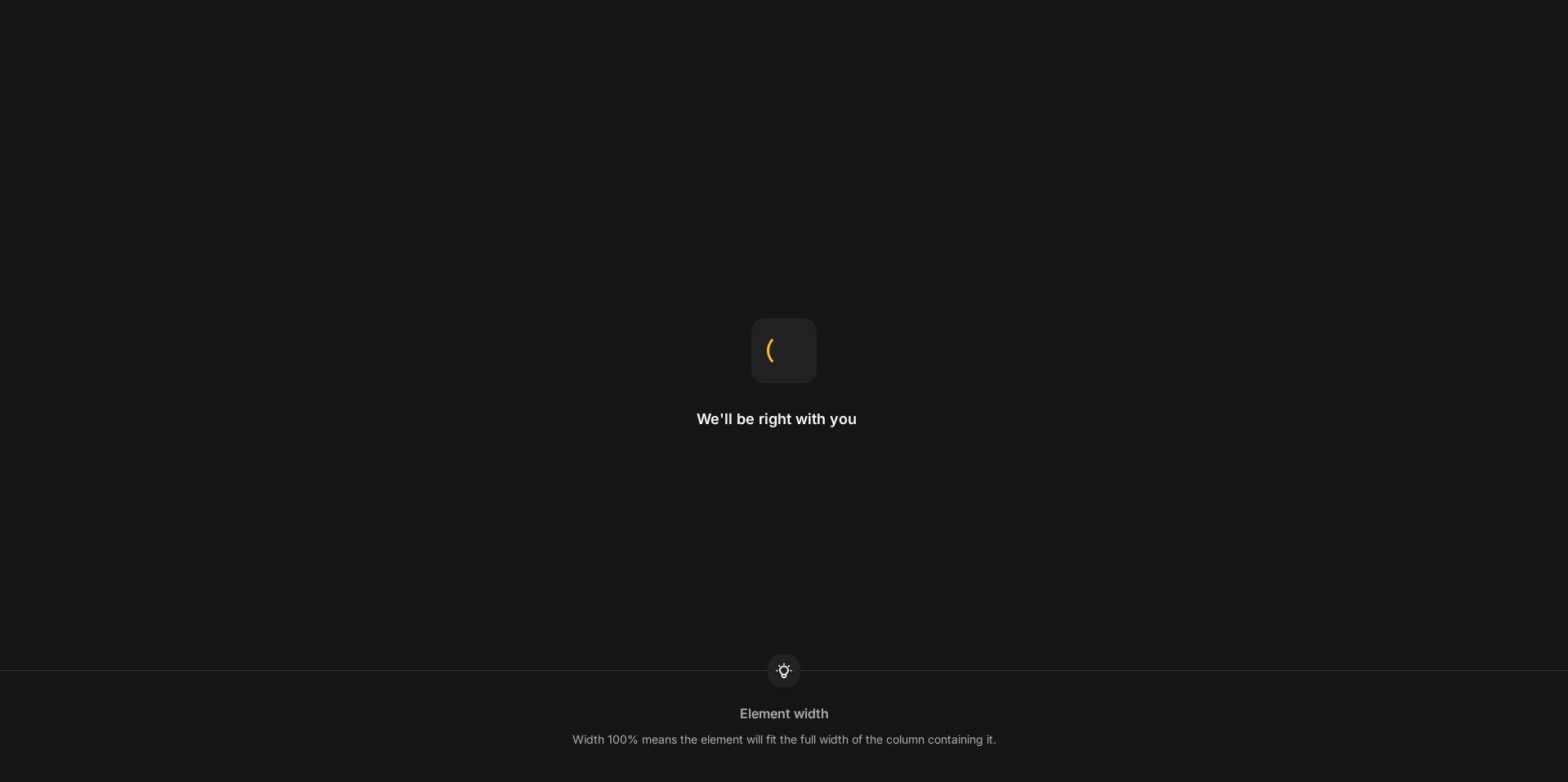 scroll, scrollTop: 0, scrollLeft: 0, axis: both 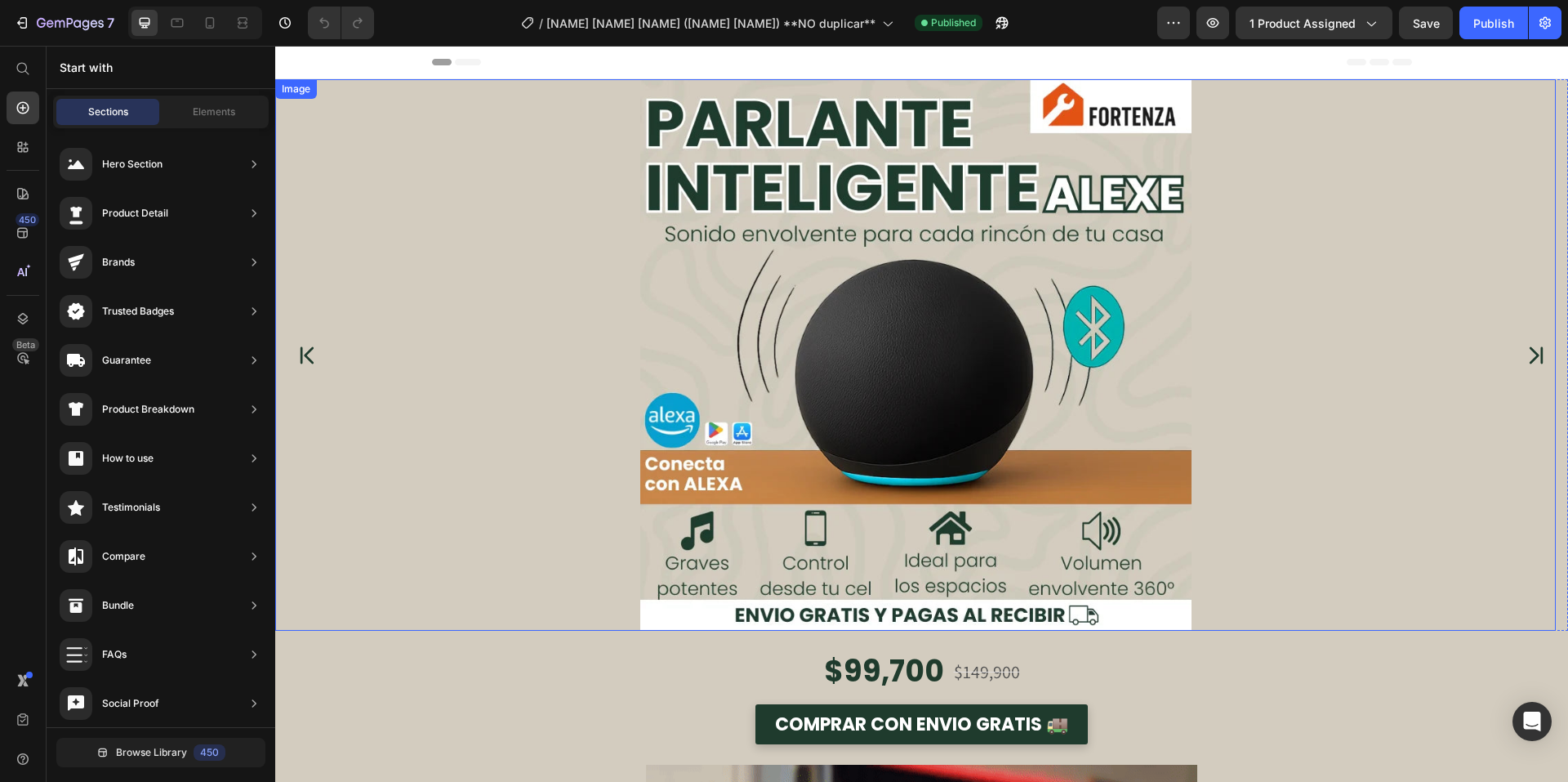 click at bounding box center (915, 355) 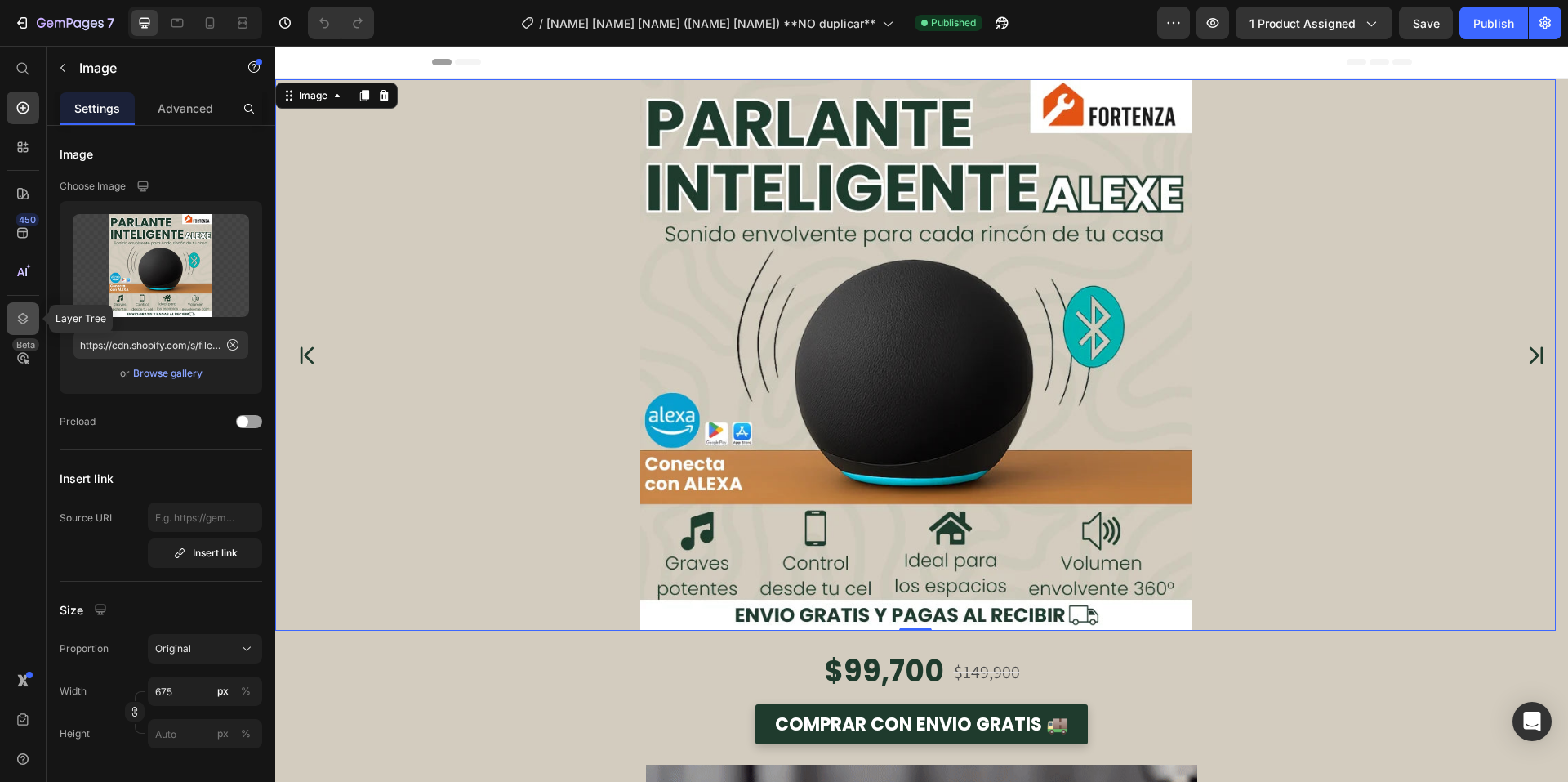 click 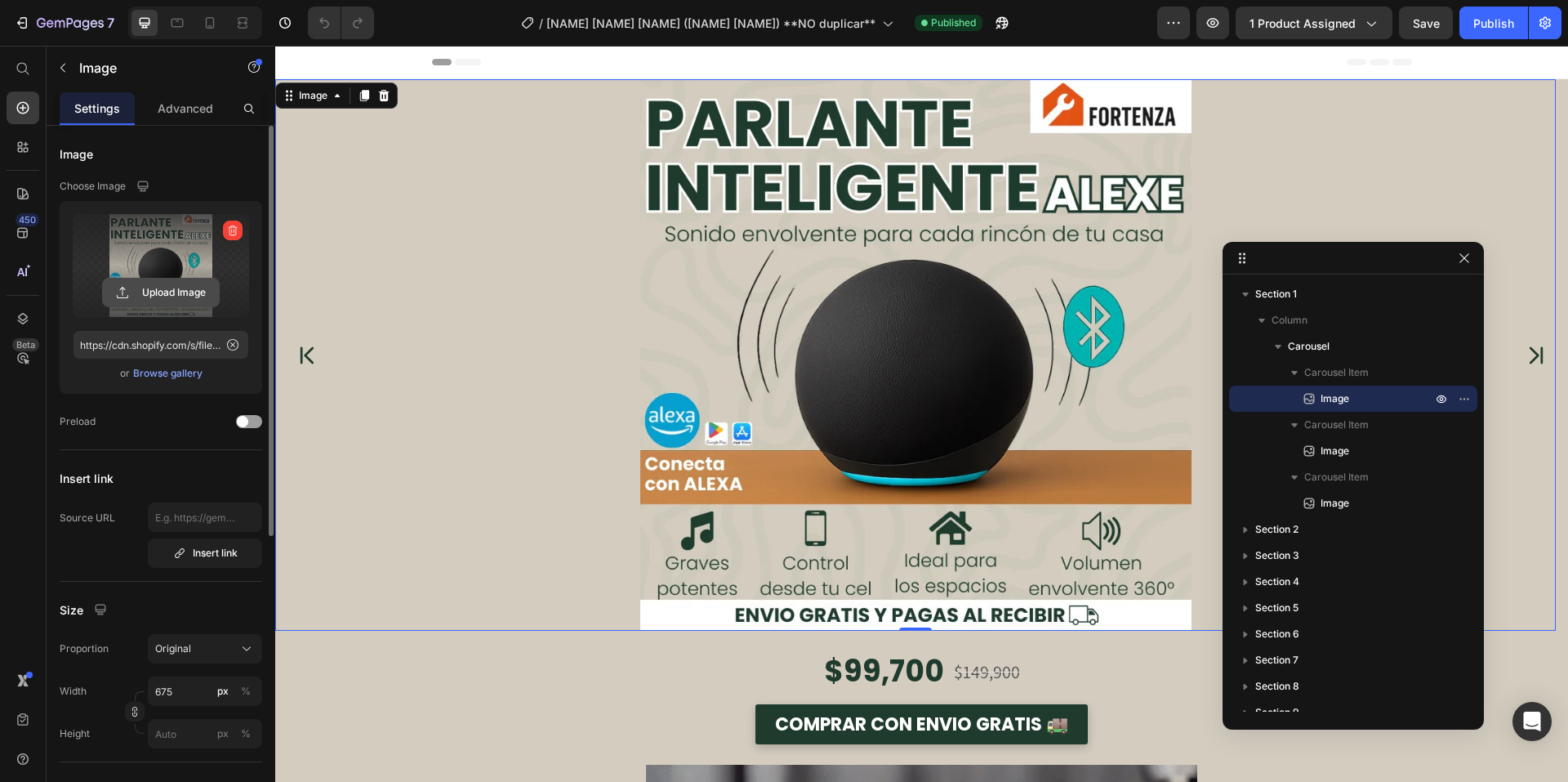 click 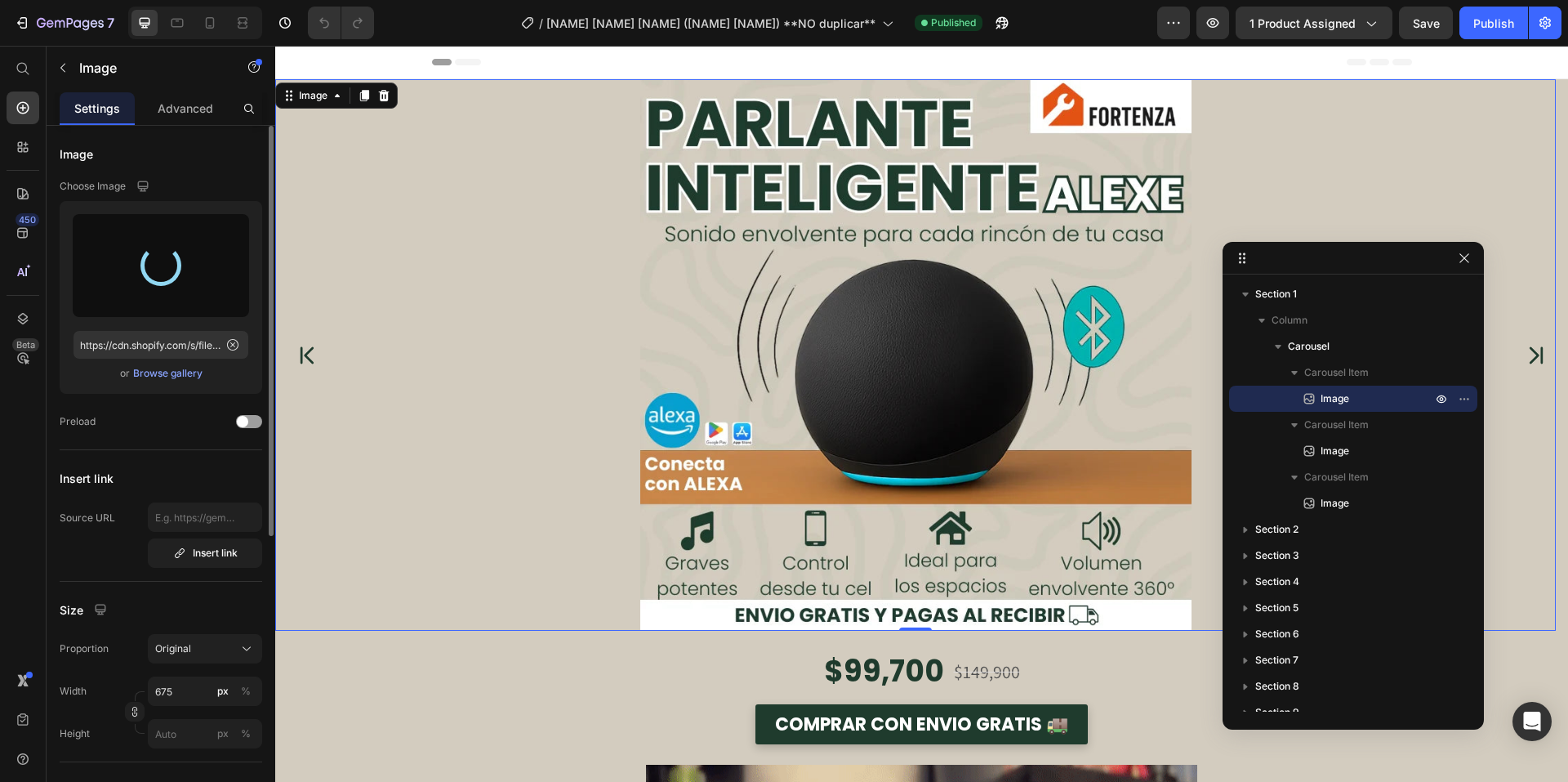 type on "https://cdn.shopify.com/s/files/1/0660/3387/7162/files/gempages_573089364809089939-232ff2f9-7c57-4ce9-8039-8dd7e06892c2.png" 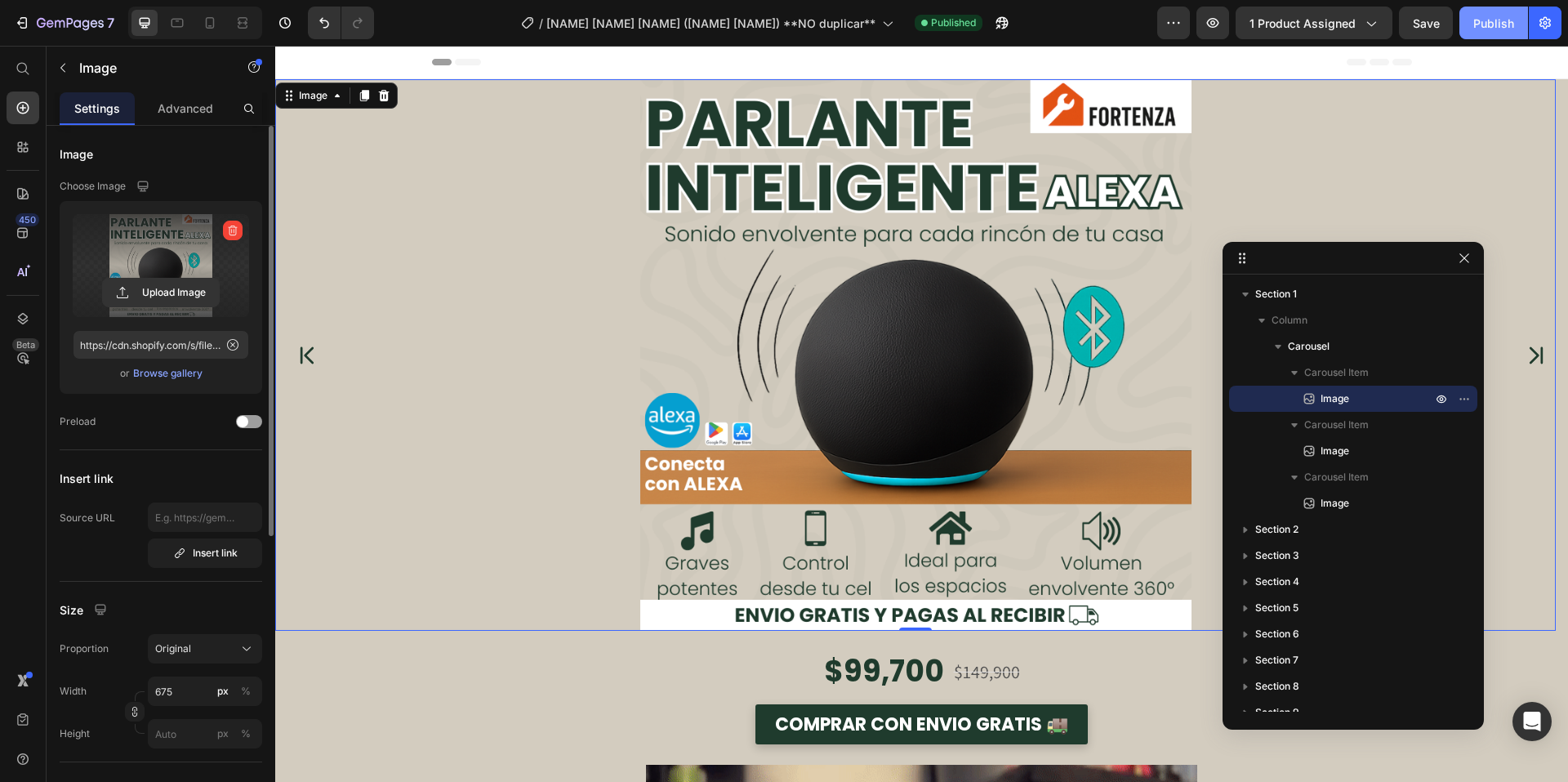 click on "Publish" at bounding box center (1494, 23) 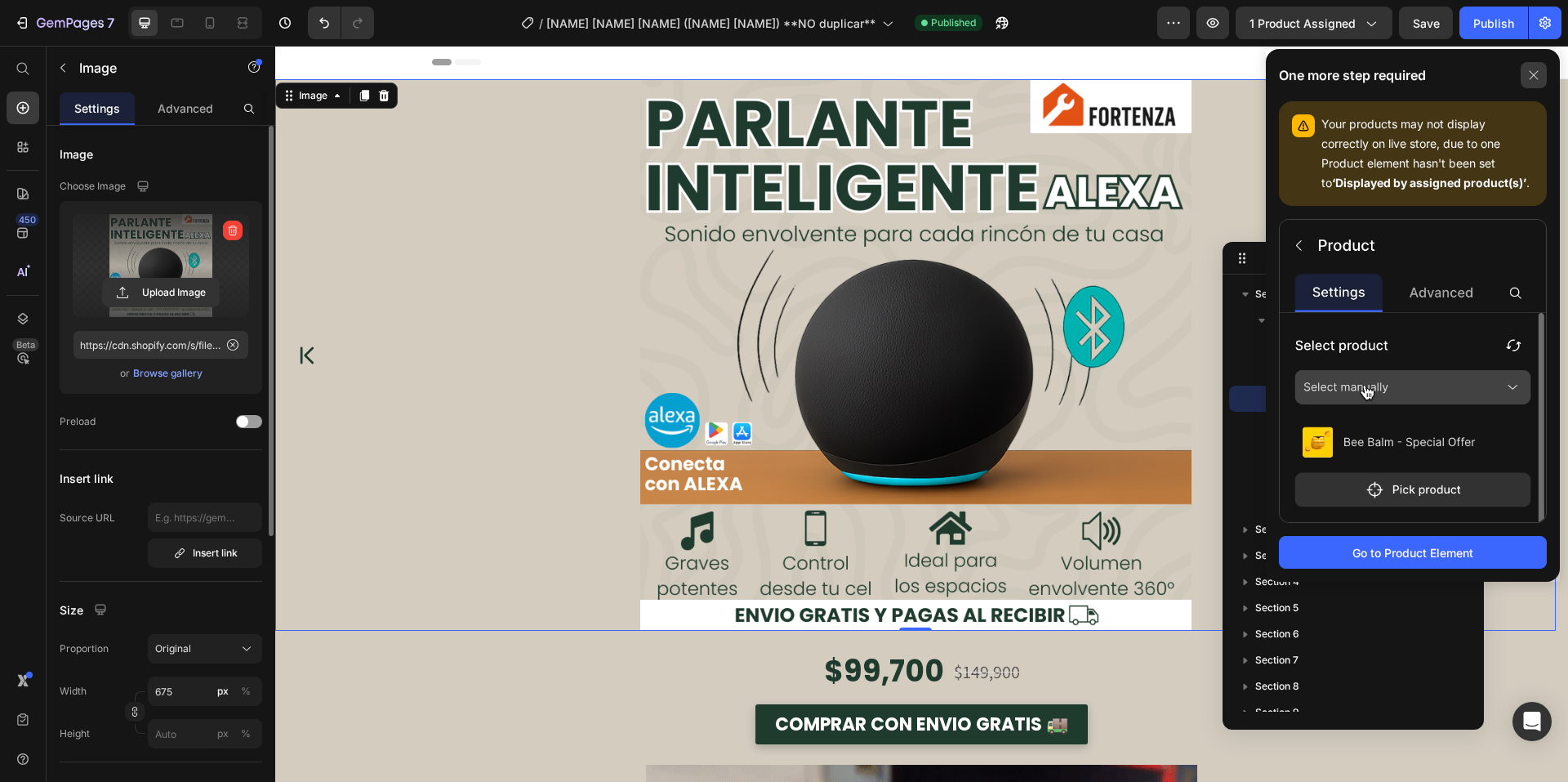 click 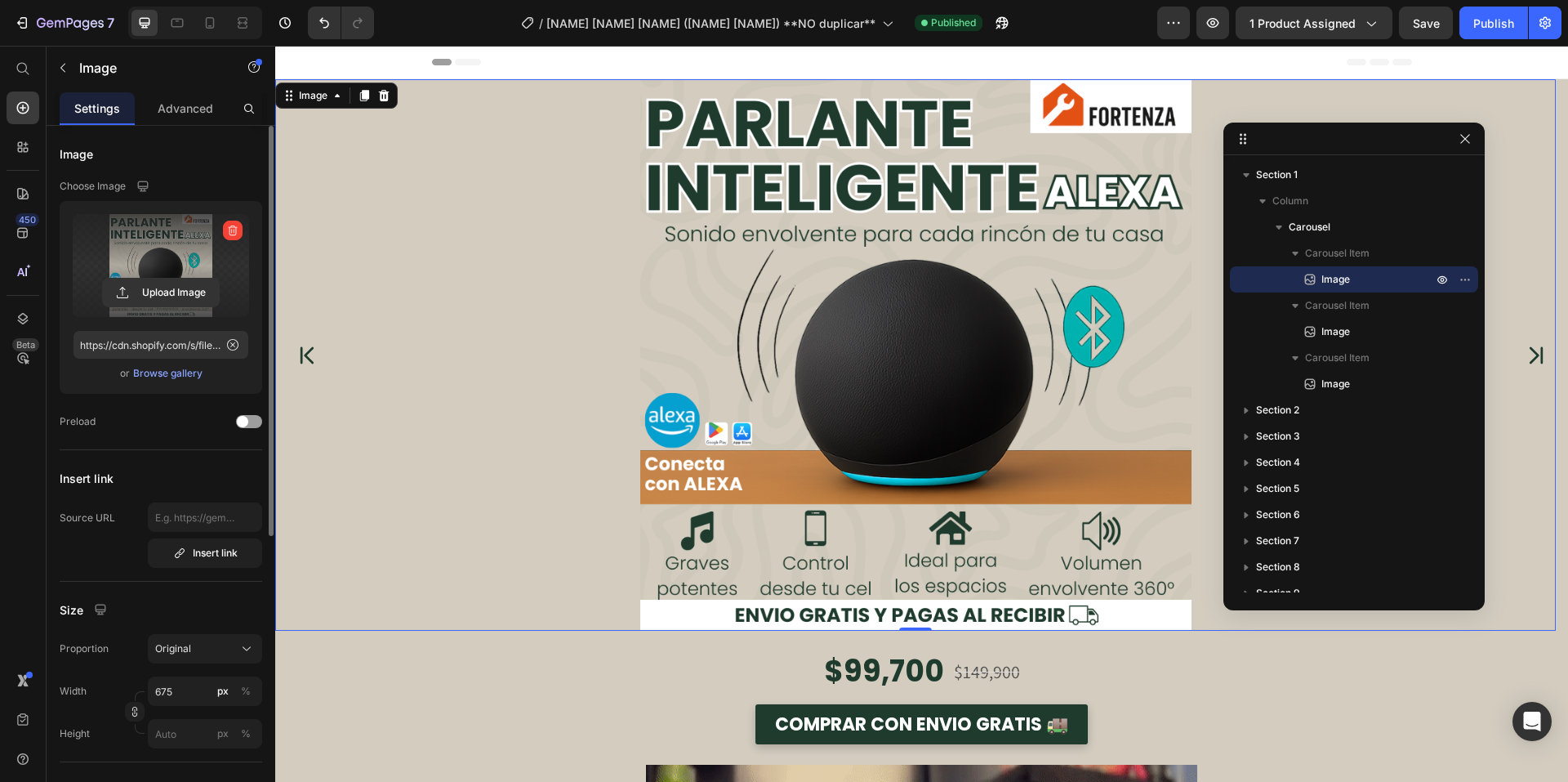drag, startPoint x: 1296, startPoint y: 259, endPoint x: 1297, endPoint y: 139, distance: 120.0042 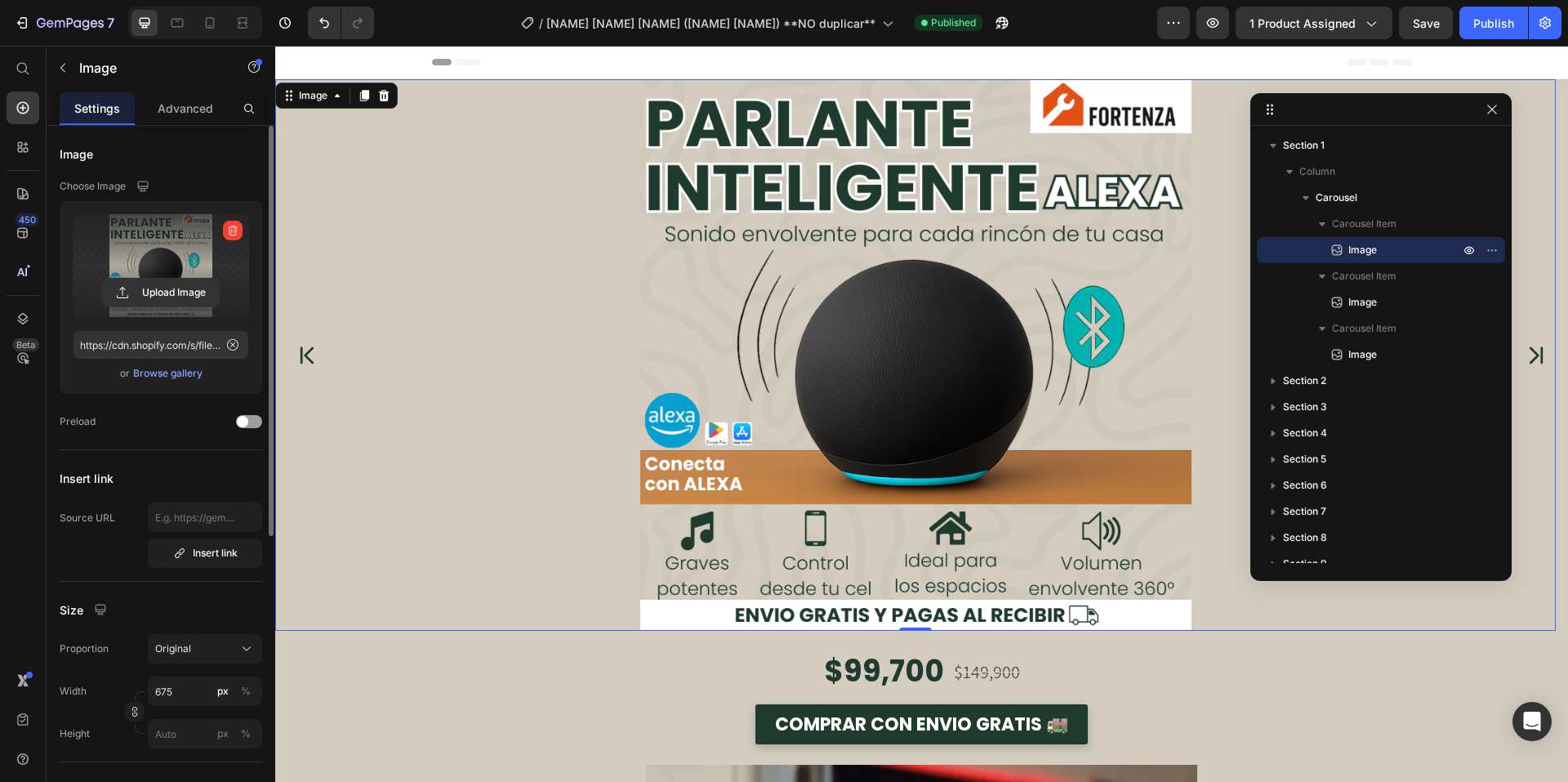 drag, startPoint x: 1297, startPoint y: 136, endPoint x: 1323, endPoint y: 106, distance: 39.698866 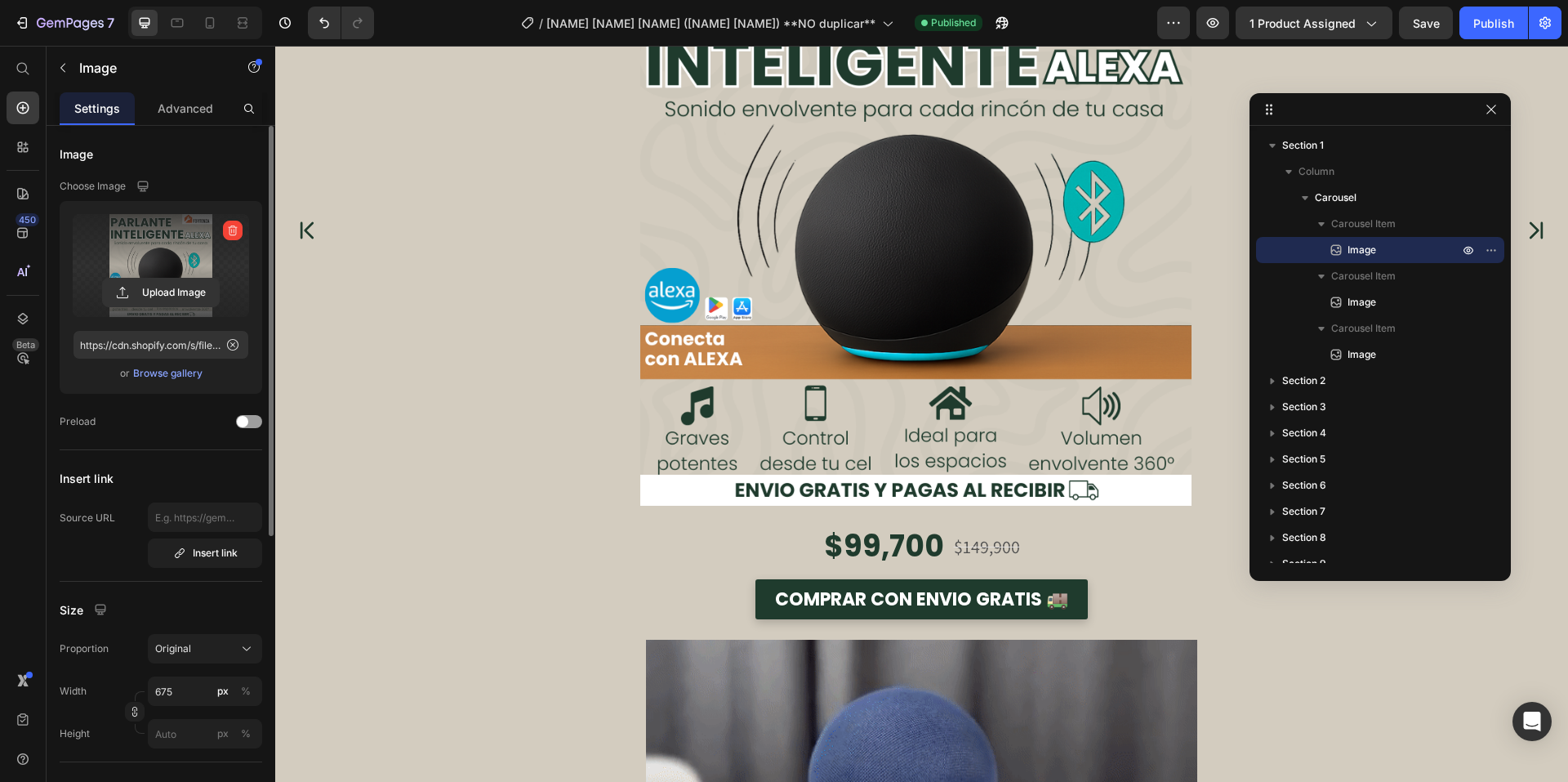 scroll, scrollTop: 0, scrollLeft: 0, axis: both 